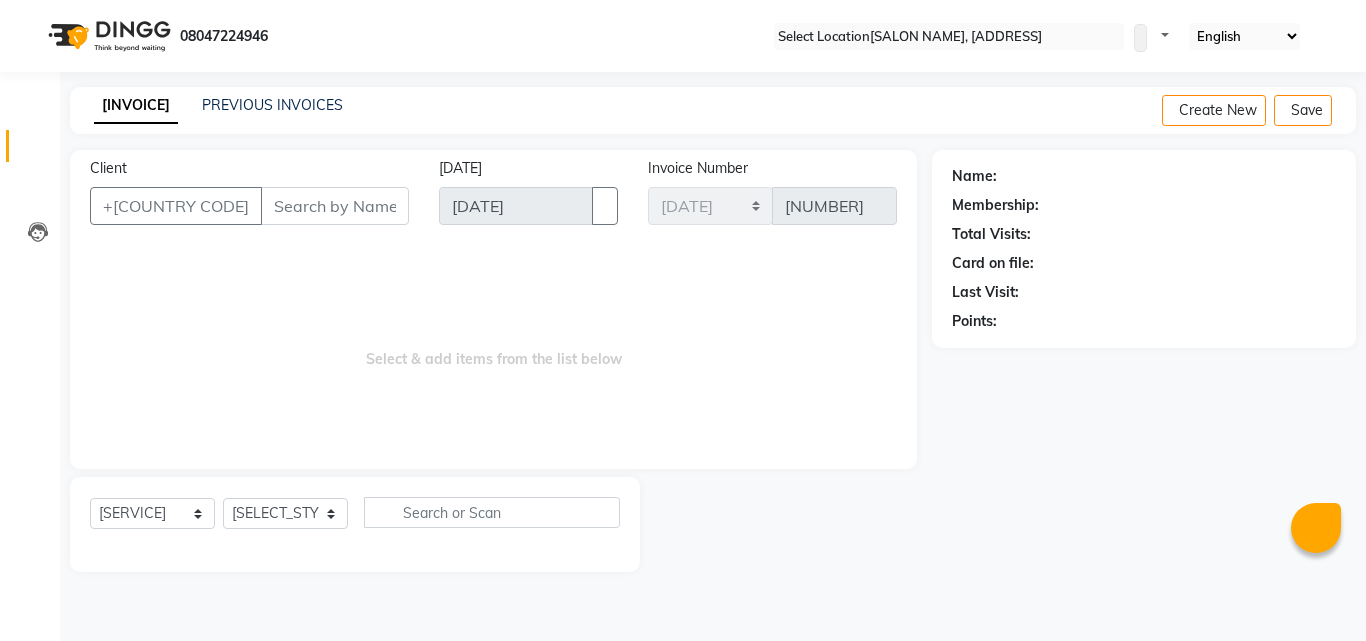 scroll, scrollTop: 0, scrollLeft: 0, axis: both 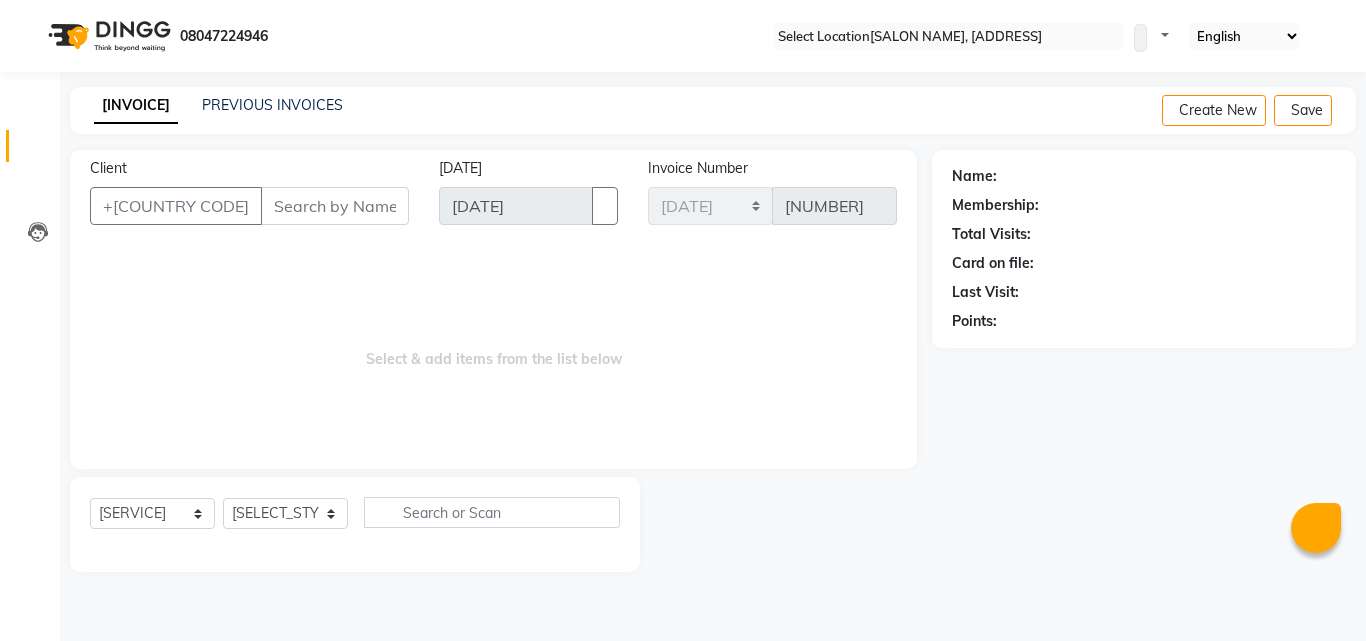 select on "23947" 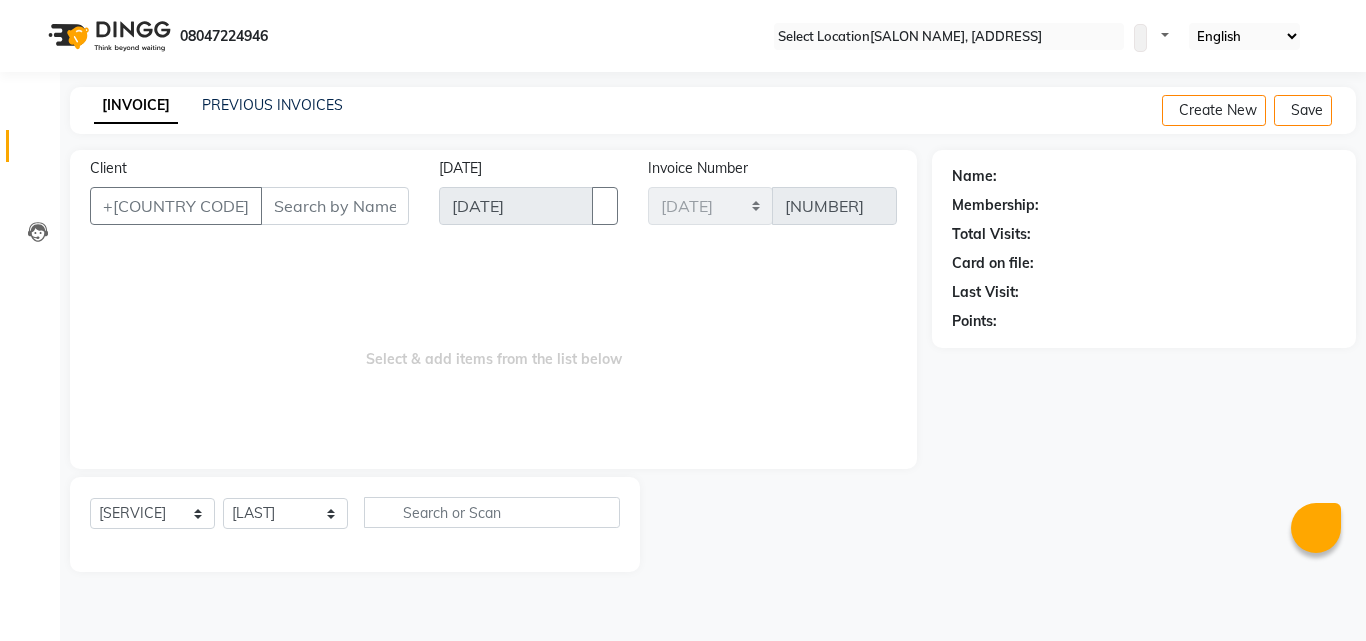 click on "Select Stylist [FIRST] [LAST] [FIRST] [LAST] [FIRST] [LAST] [FIRST] [LAST] [FIRST] [LAST] [FIRST] [LAST] [FIRST] [LAST] [FIRST] [LAST] [FIRST] [LAST]" at bounding box center [285, 513] 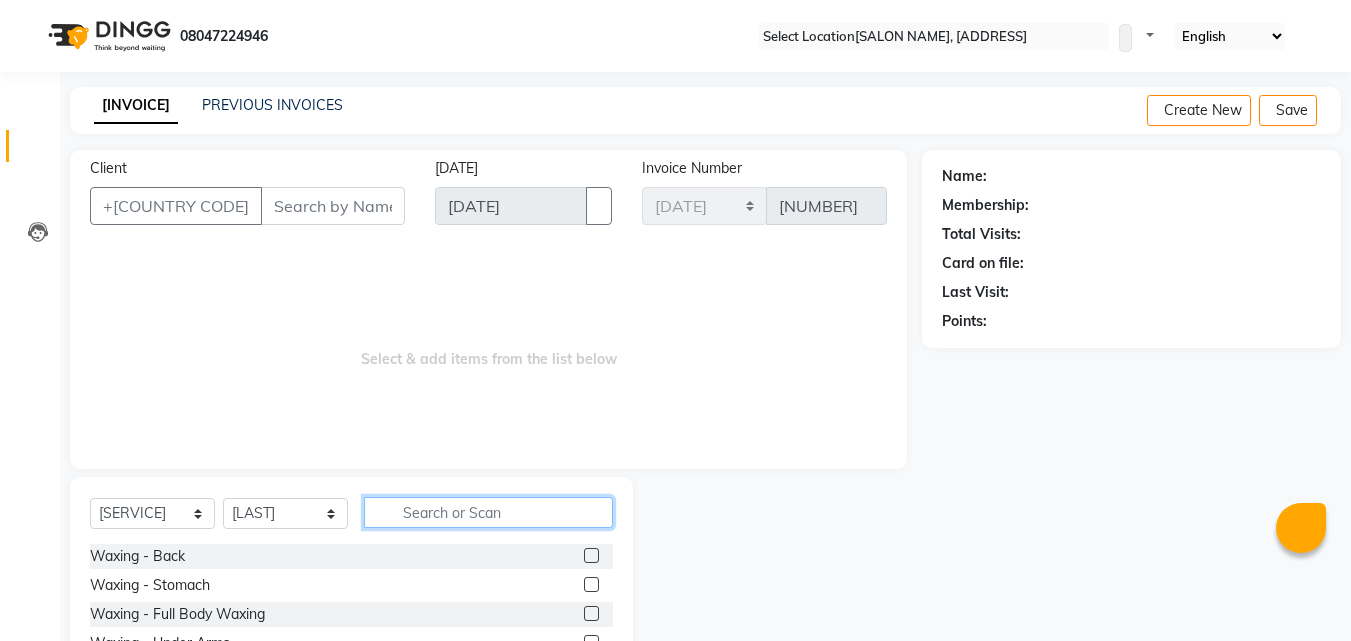 click at bounding box center (488, 512) 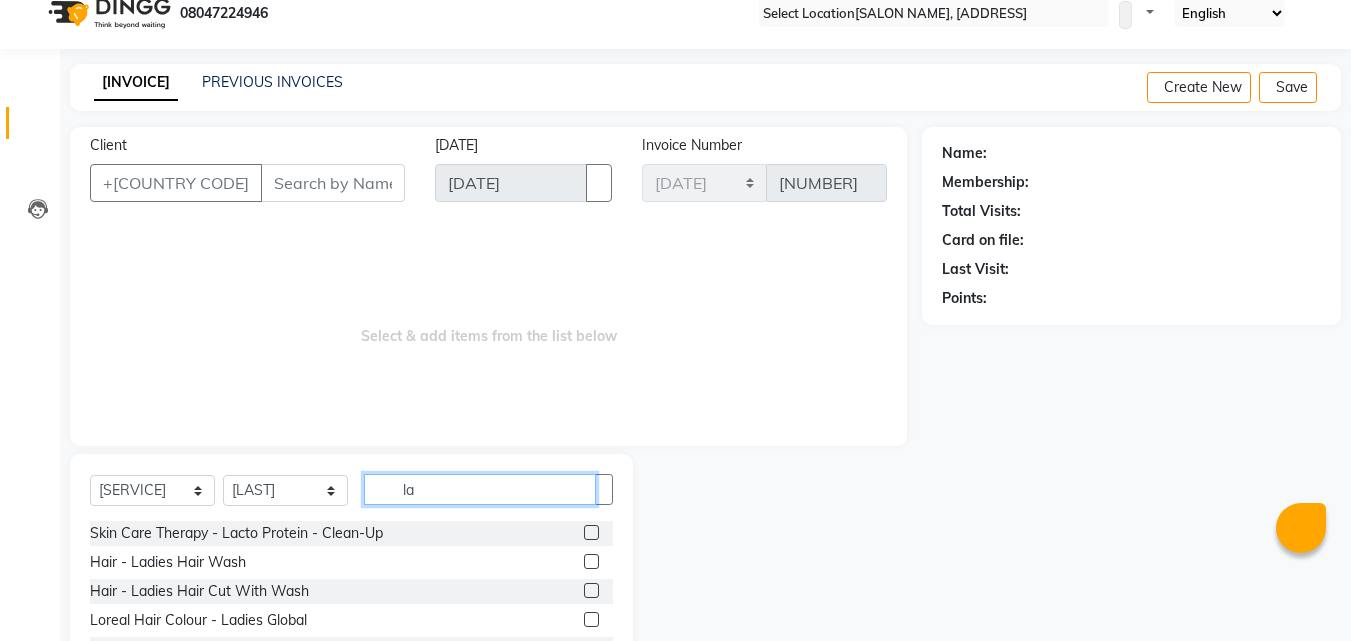 scroll, scrollTop: 0, scrollLeft: 0, axis: both 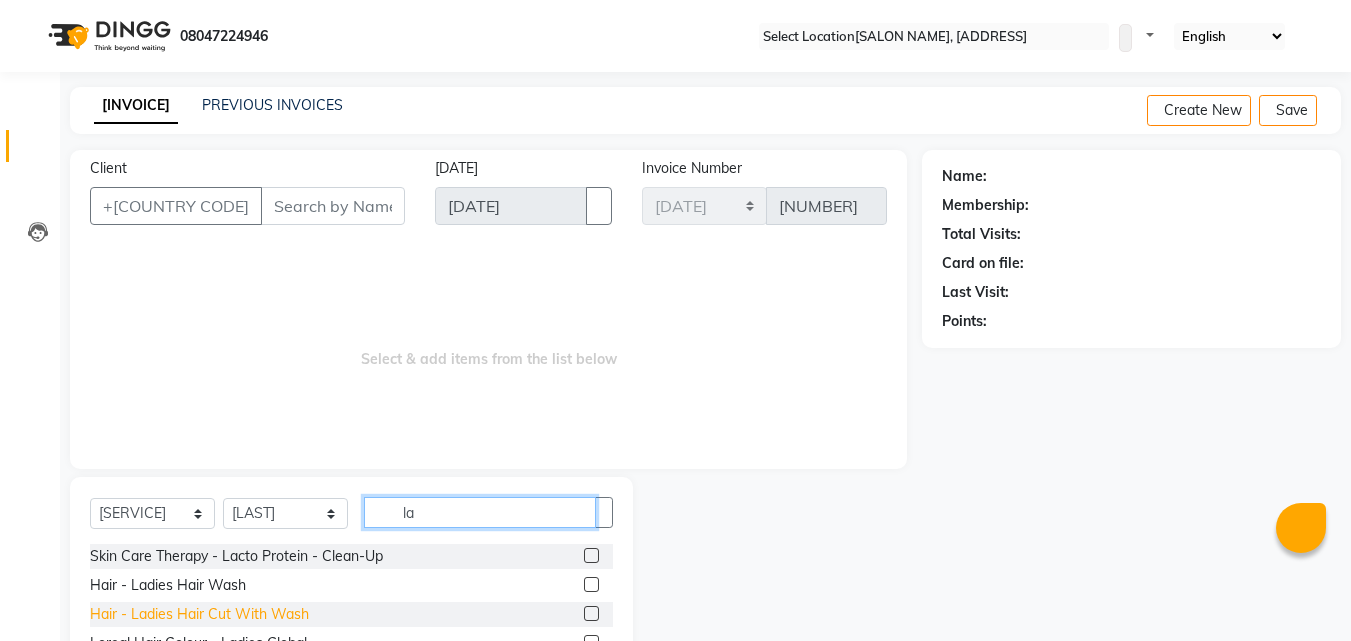 type on "la" 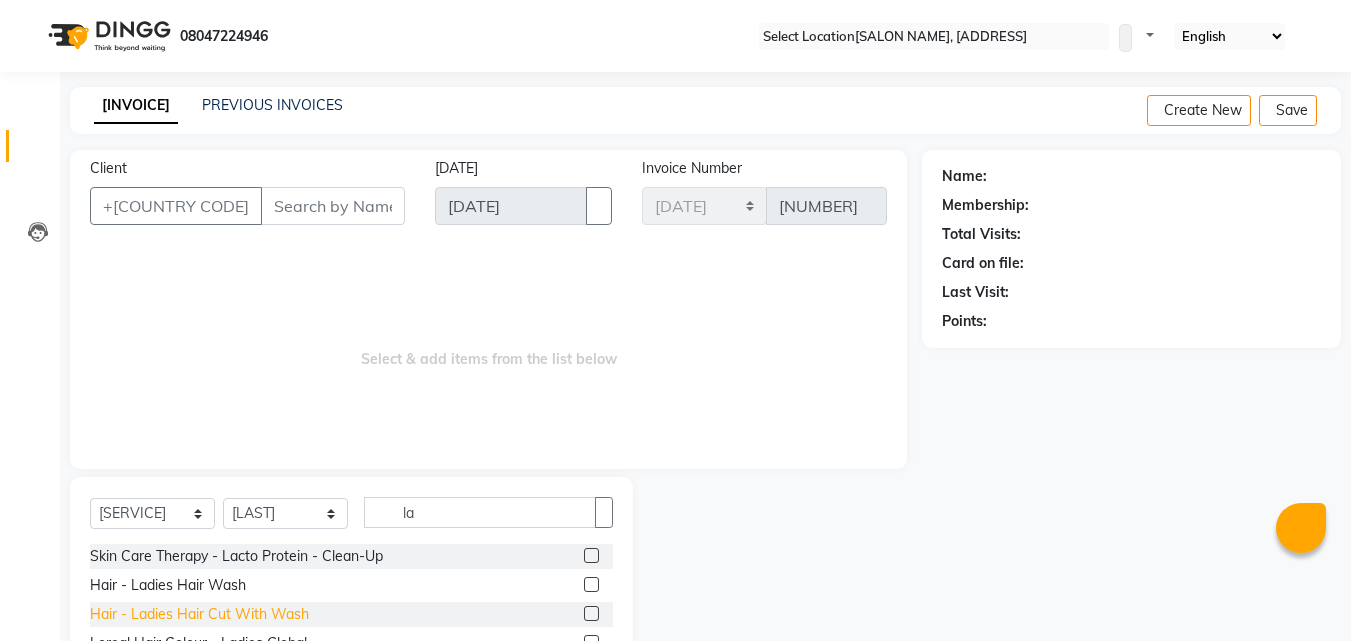 click on "Hair - Ladies Hair Cut With Wash" at bounding box center (236, 556) 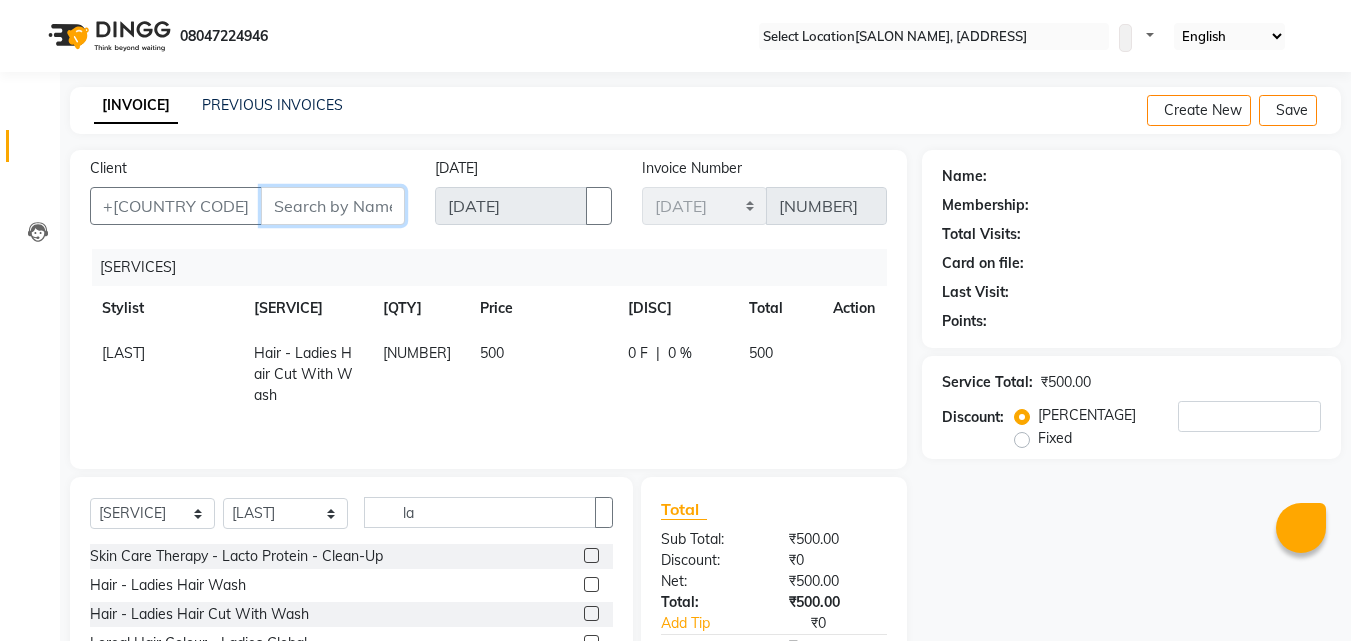 click on "Client" at bounding box center [333, 206] 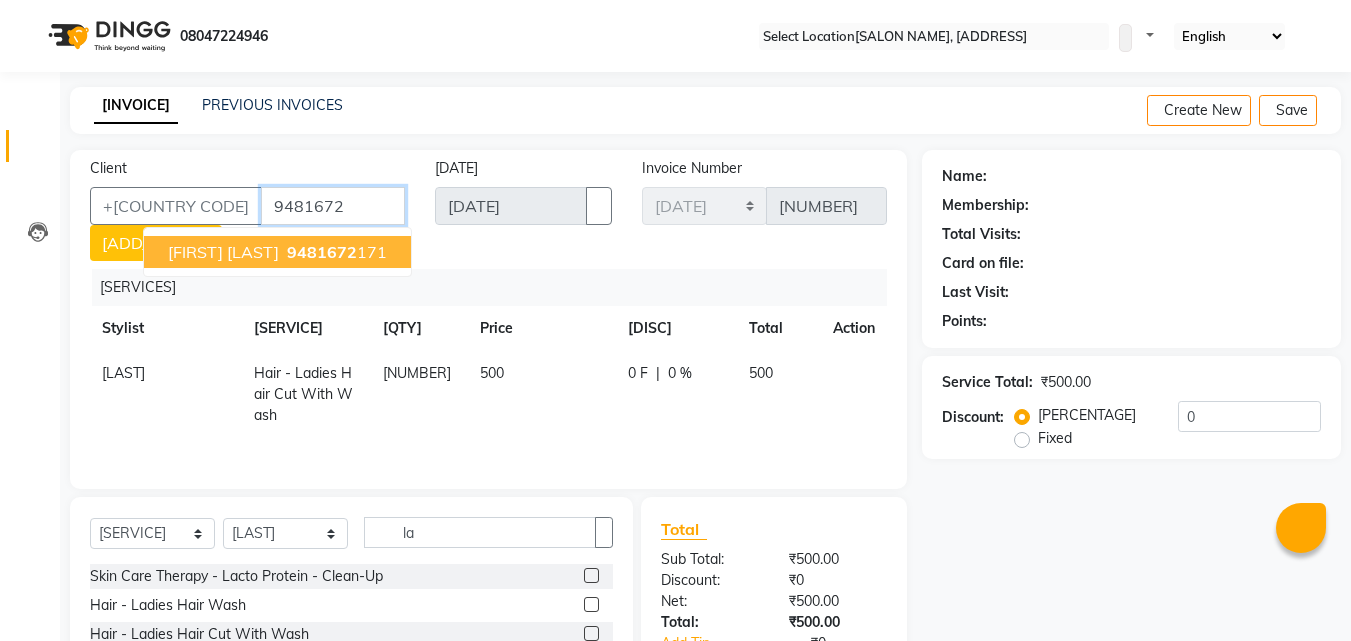 click on "[NAME] [NUMBER]" at bounding box center [277, 252] 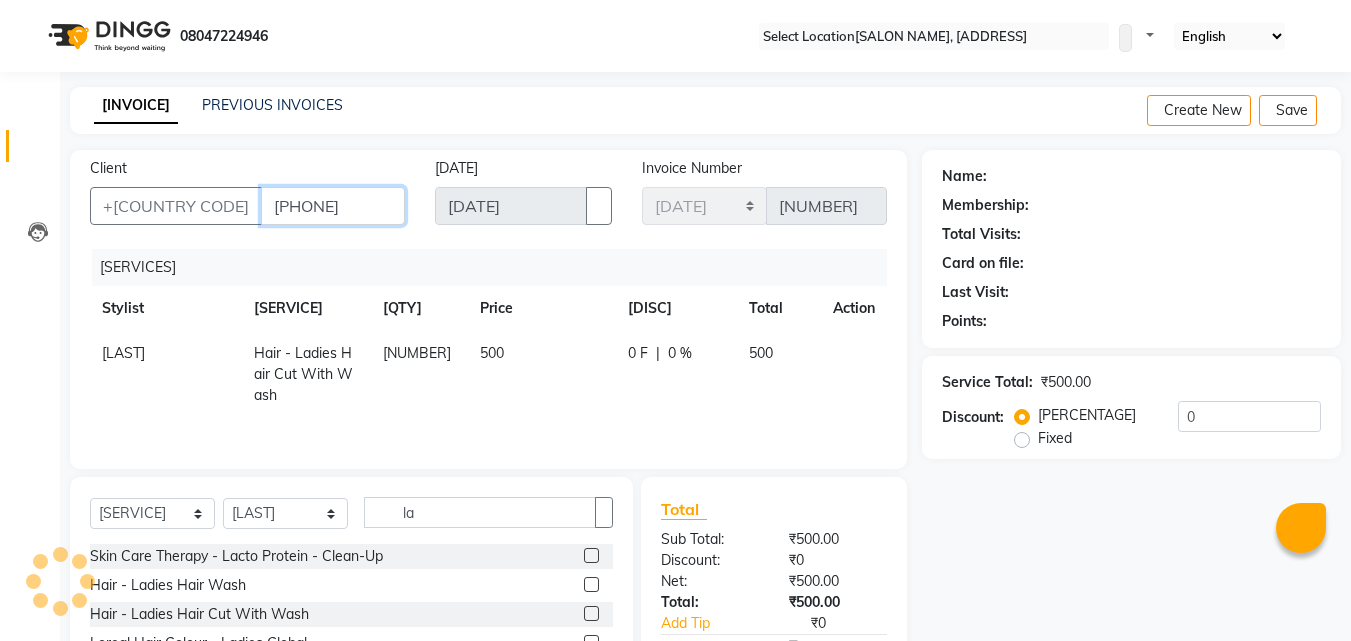 type on "[PHONE]" 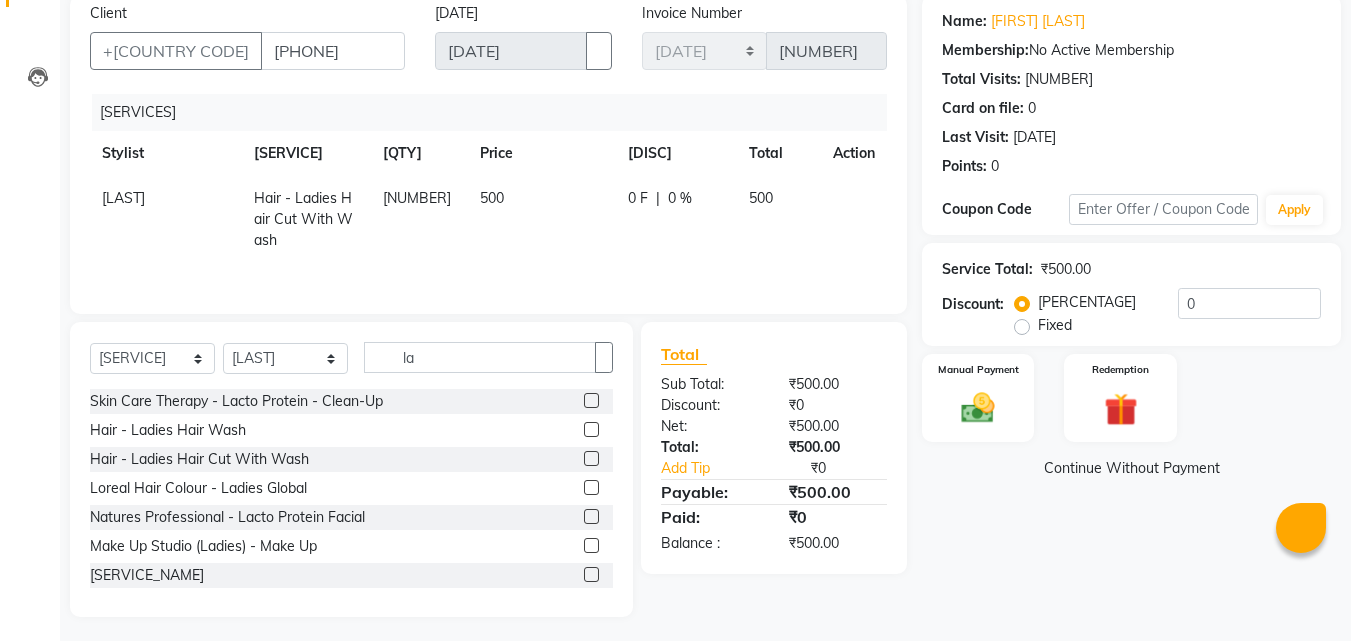 scroll, scrollTop: 160, scrollLeft: 0, axis: vertical 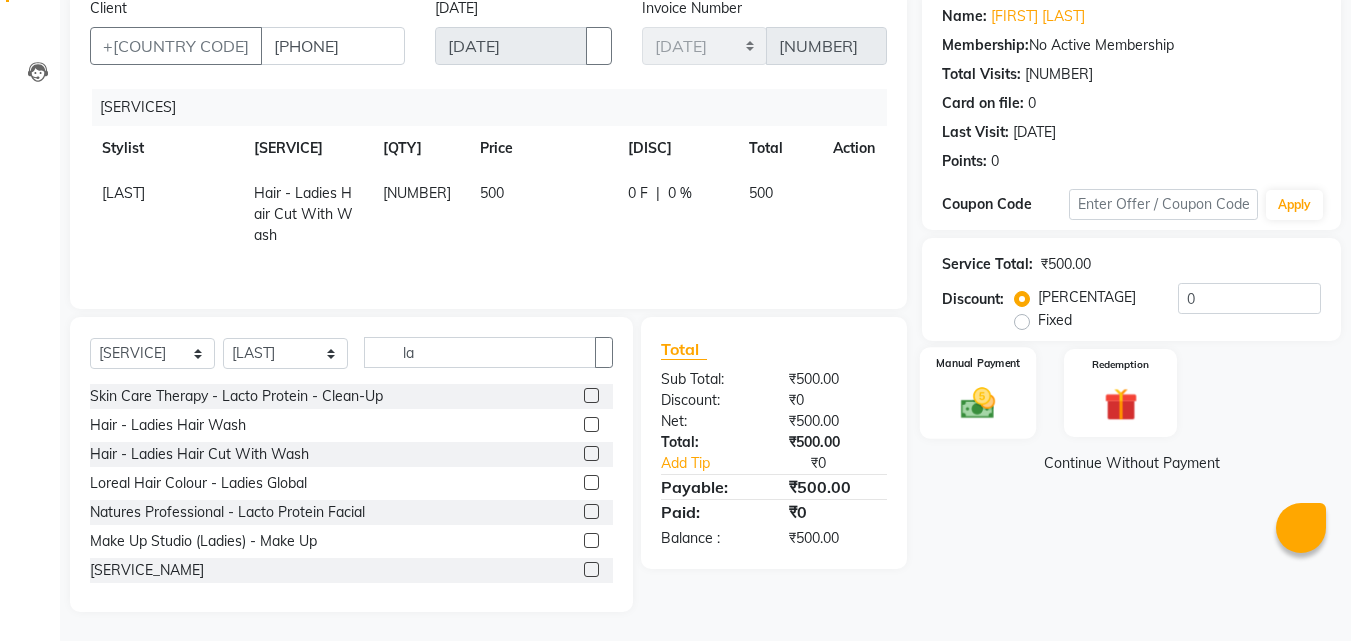 click at bounding box center [978, 403] 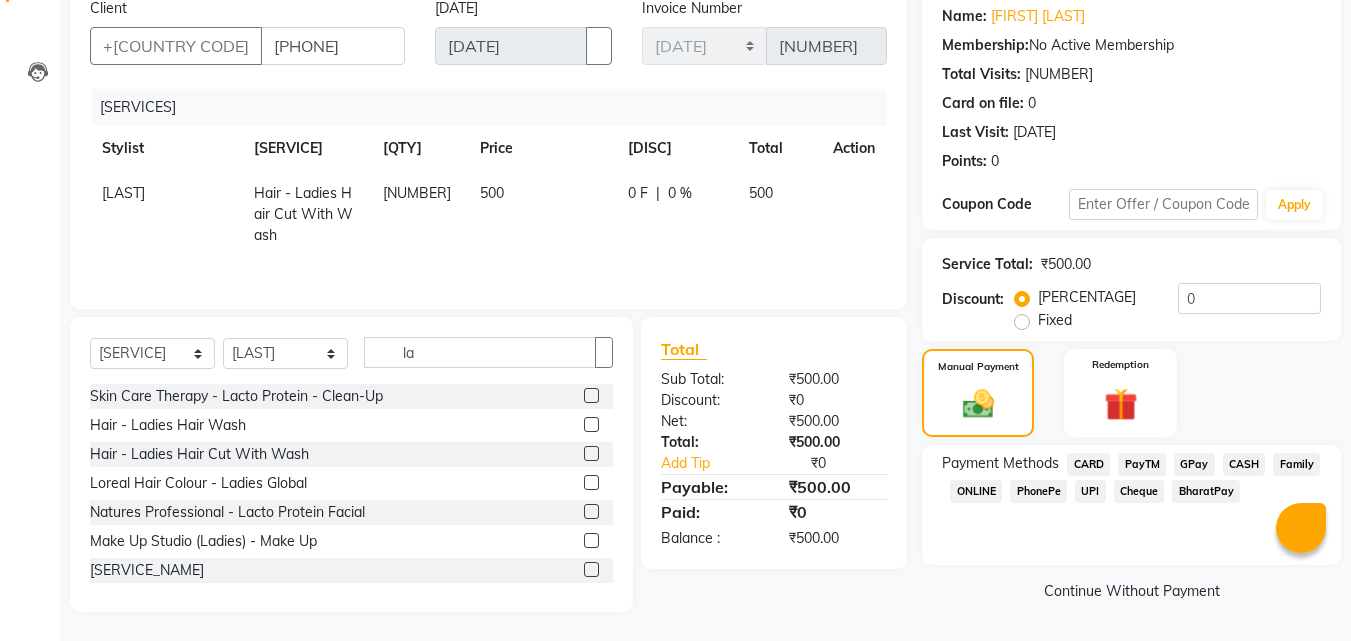 click on "PayTM" at bounding box center (1088, 464) 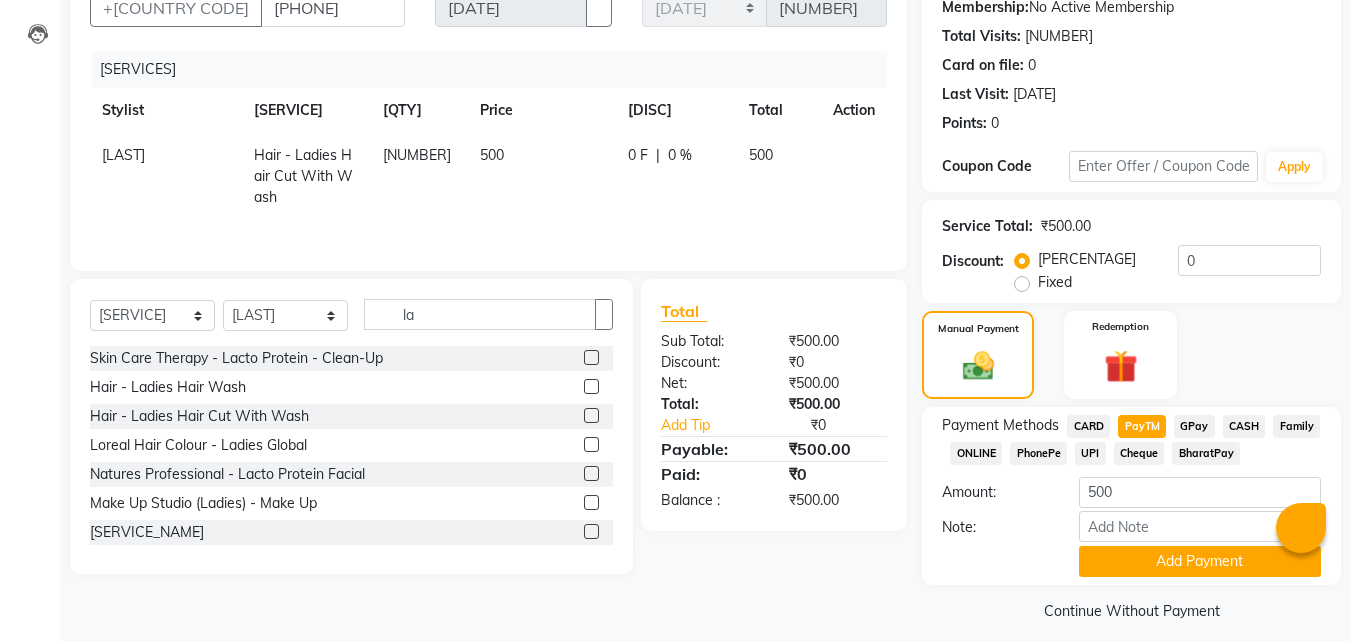 scroll, scrollTop: 218, scrollLeft: 0, axis: vertical 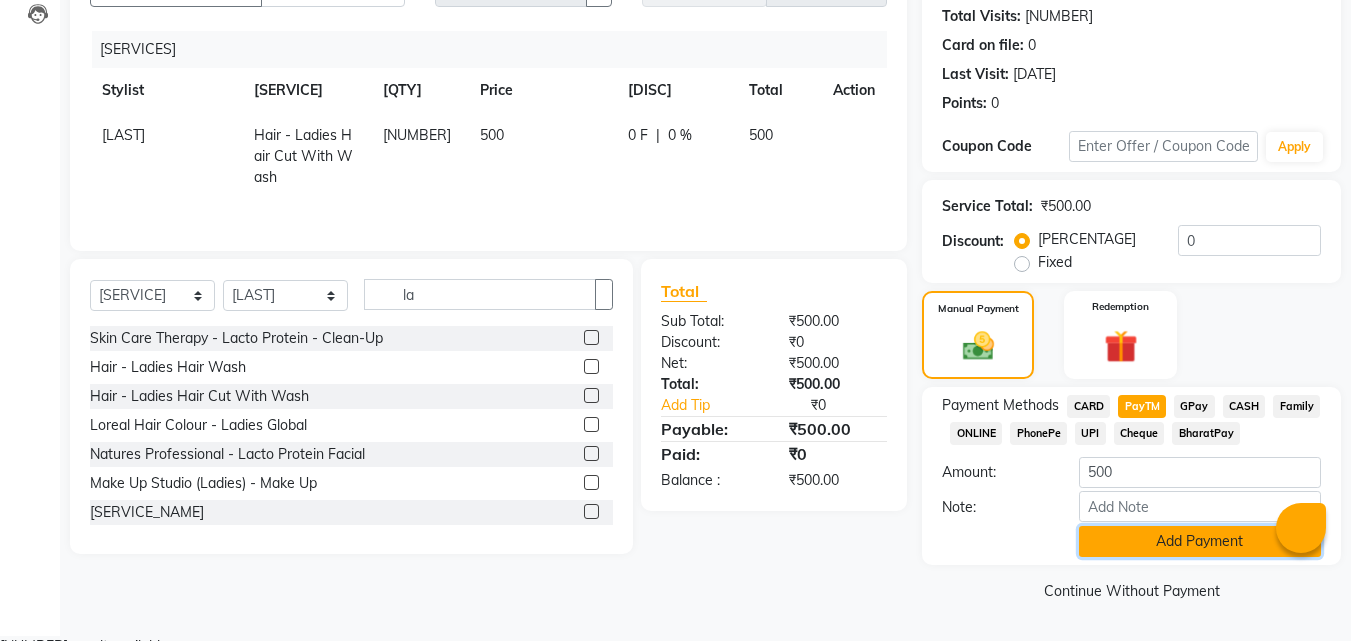 click on "Add Payment" at bounding box center [1200, 541] 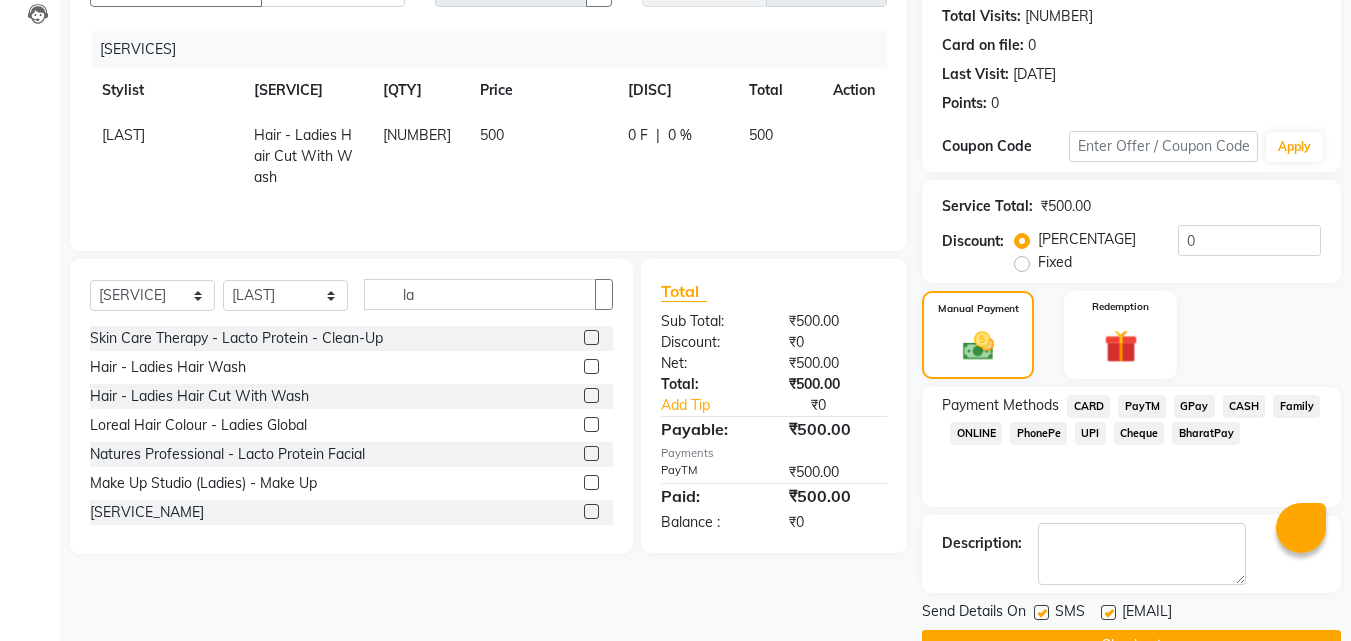 scroll, scrollTop: 275, scrollLeft: 0, axis: vertical 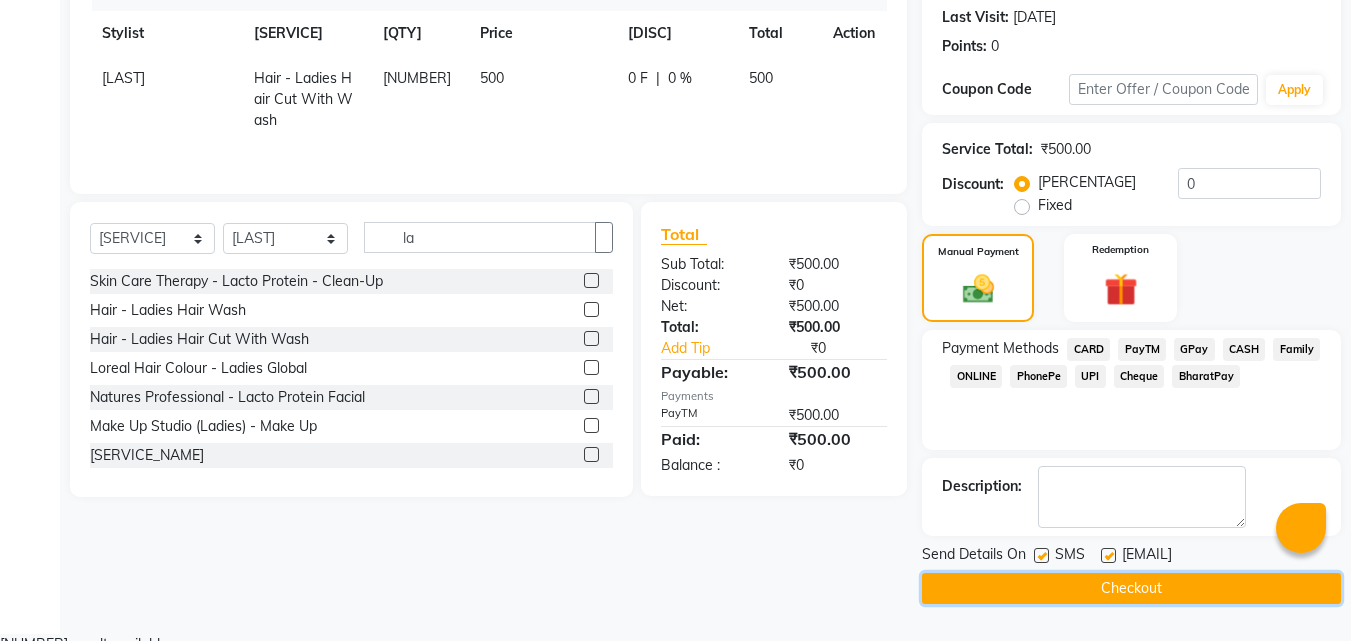 click on "Checkout" at bounding box center [1131, 588] 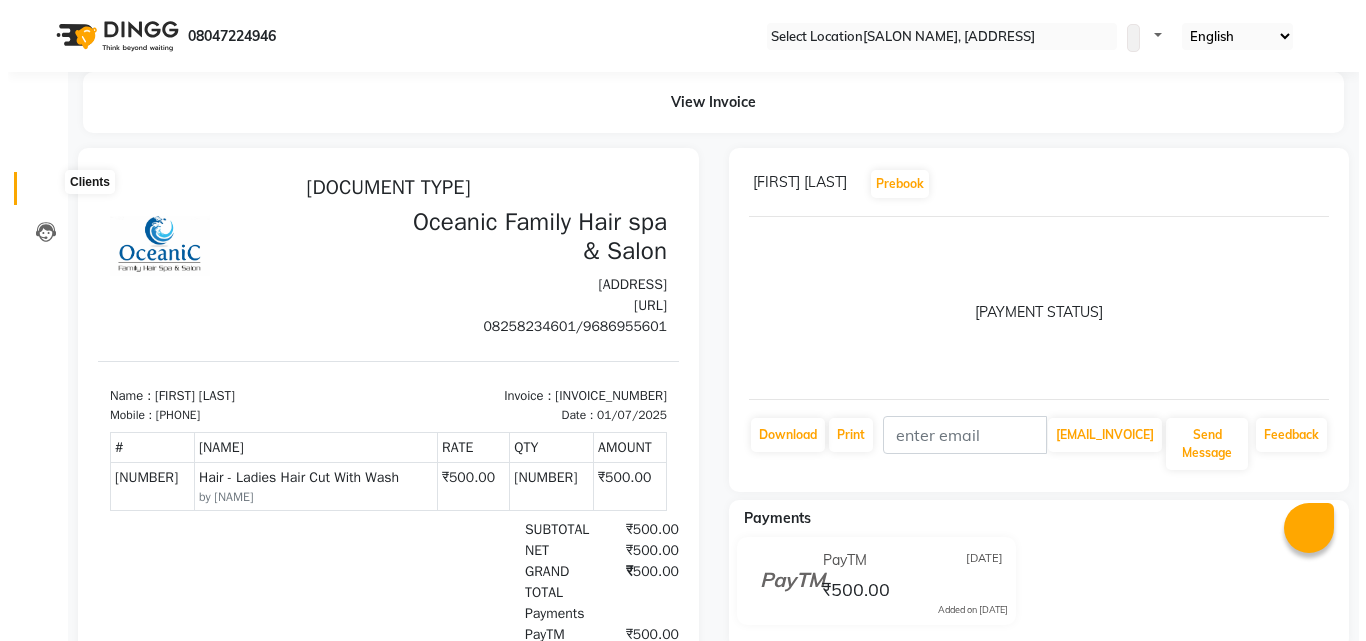 scroll, scrollTop: 0, scrollLeft: 0, axis: both 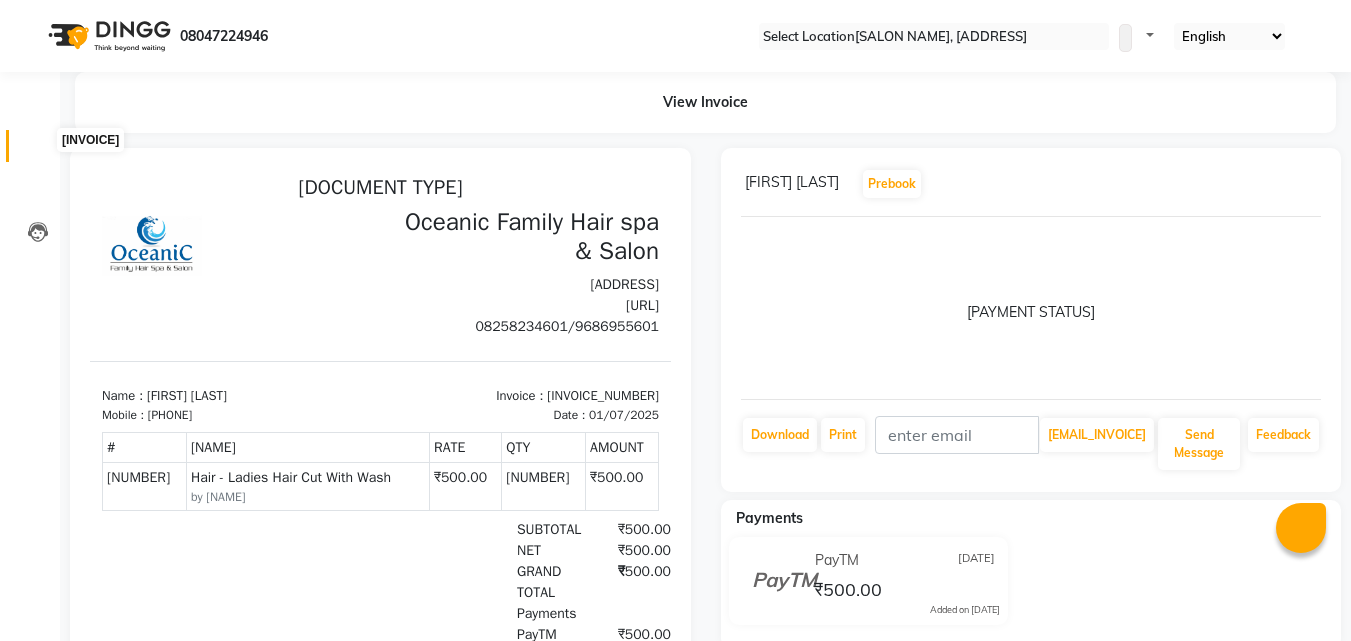 click at bounding box center (38, 151) 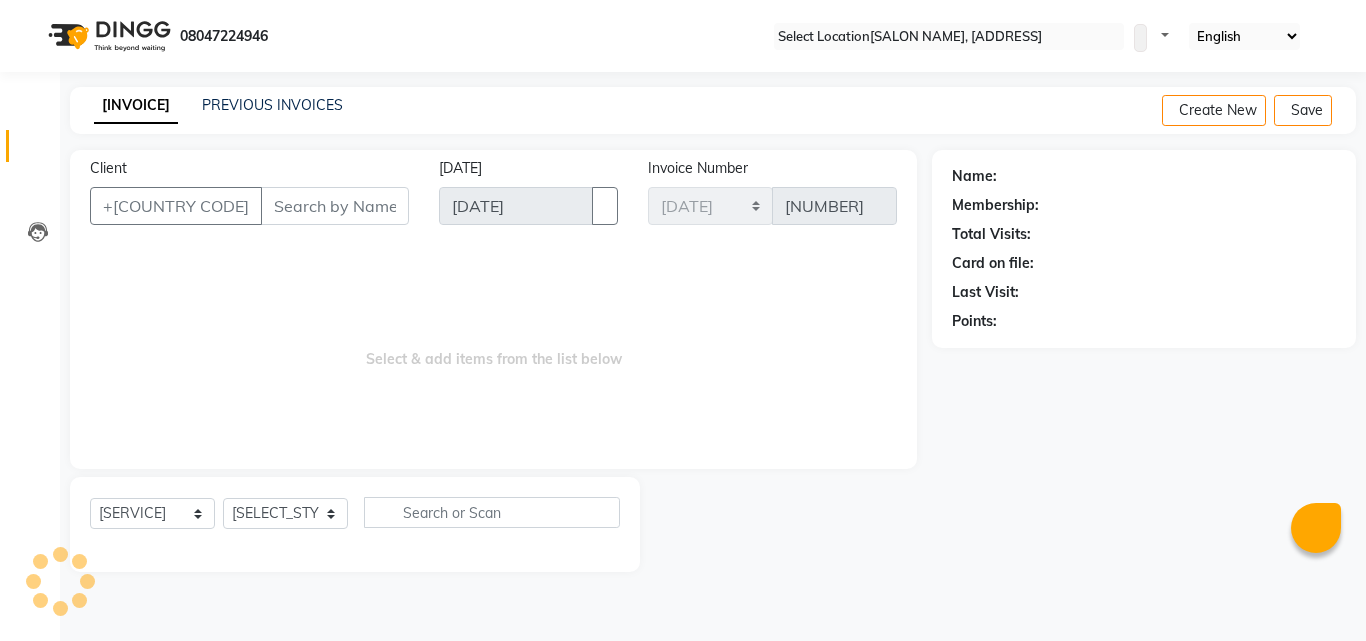 click on "Client" at bounding box center (335, 206) 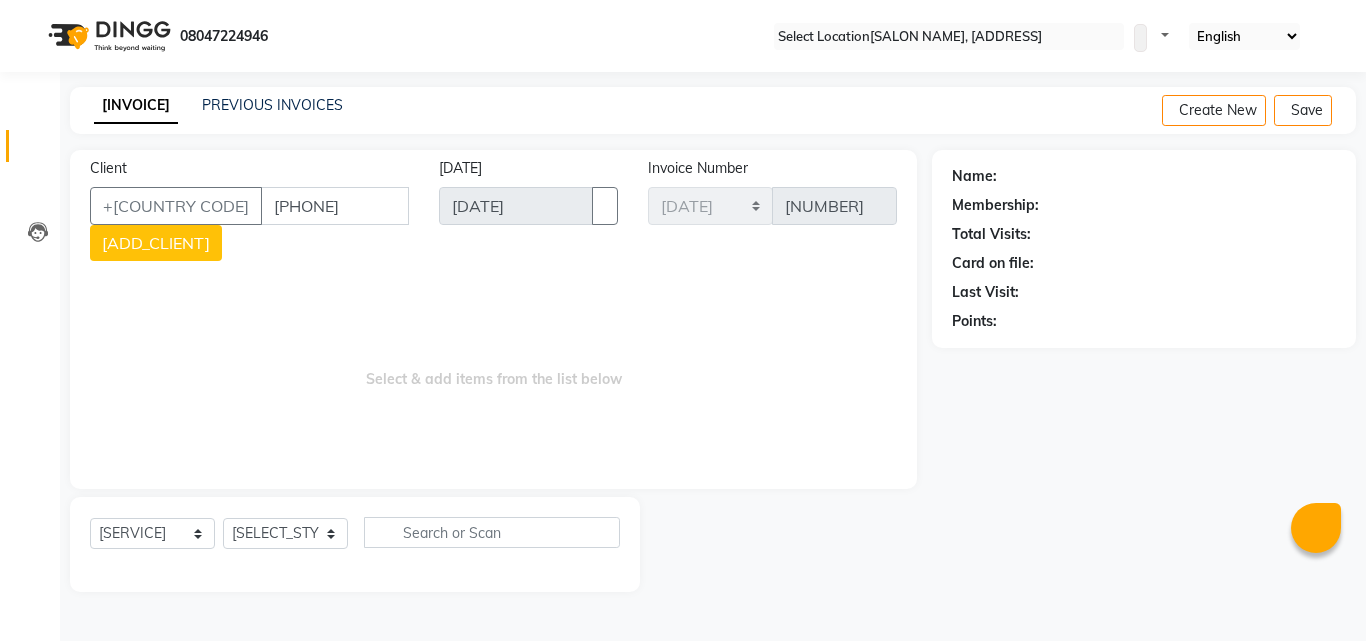 type on "[PHONE]" 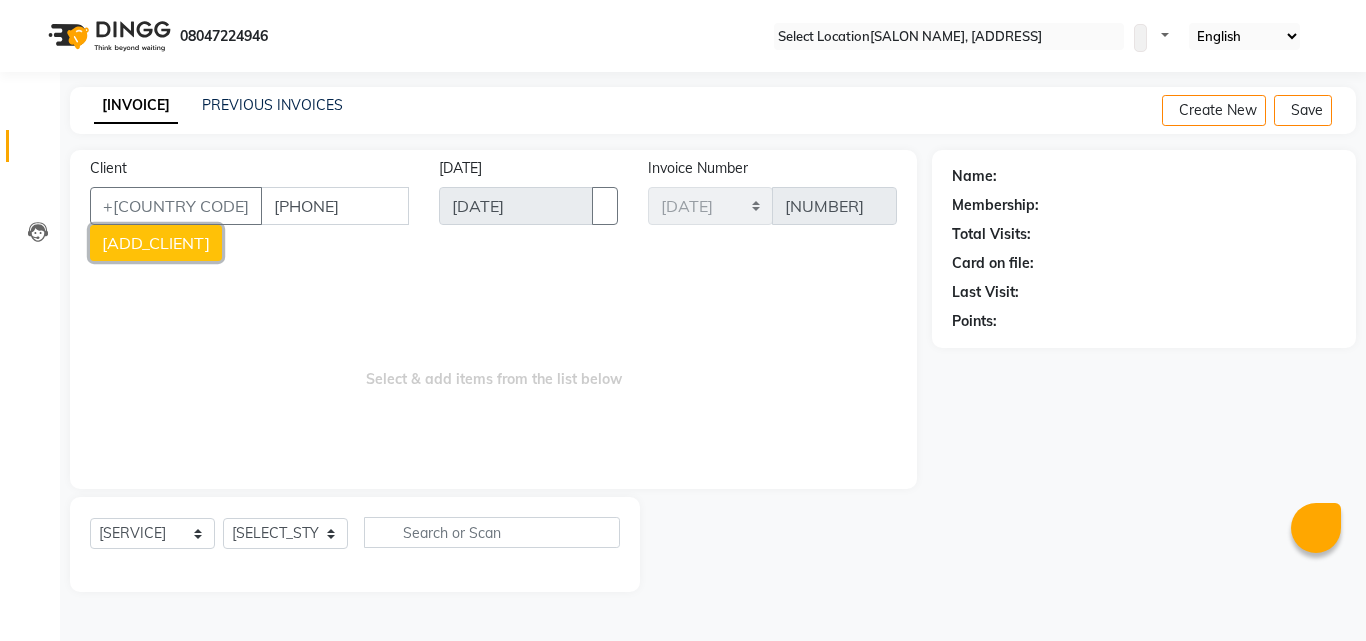 click on "[ADD_CLIENT]" at bounding box center (156, 243) 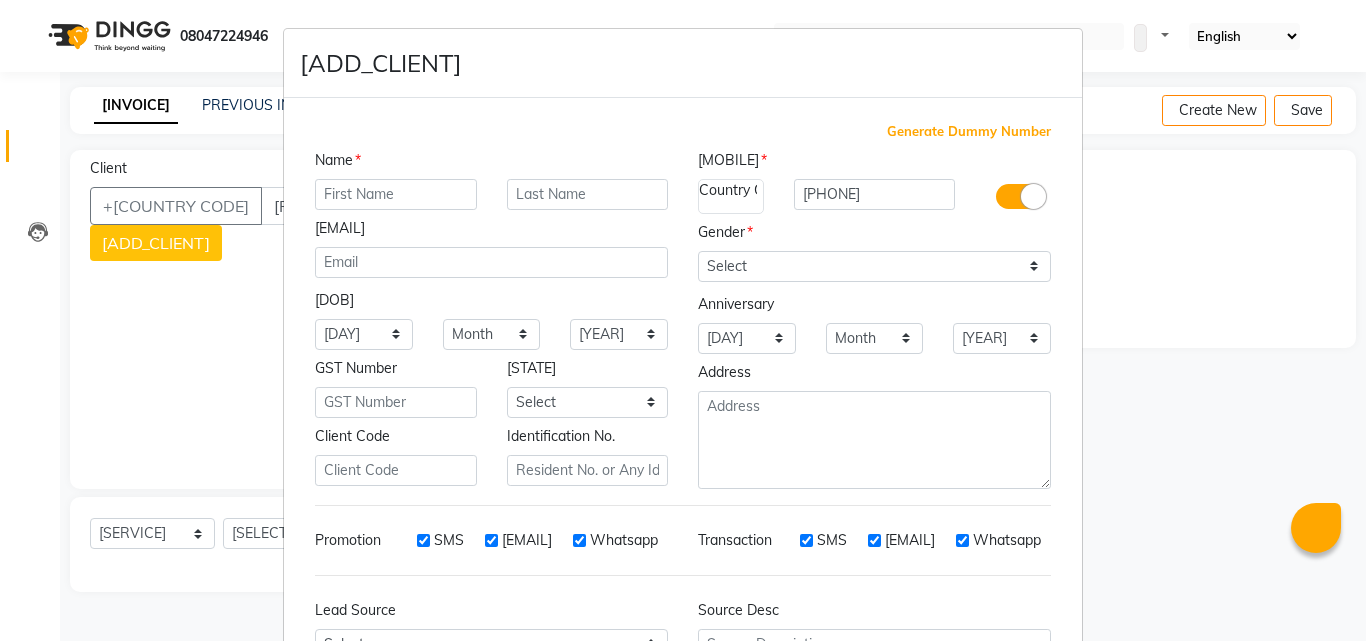click at bounding box center (396, 194) 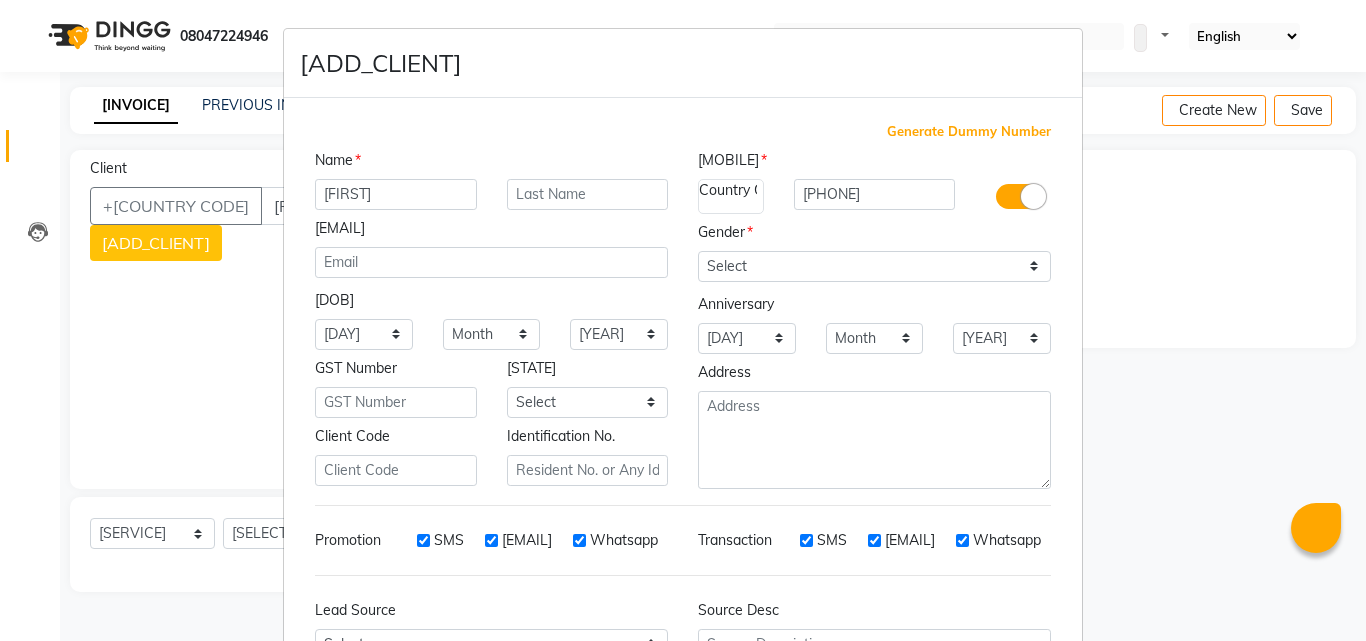 type on "[FIRST]" 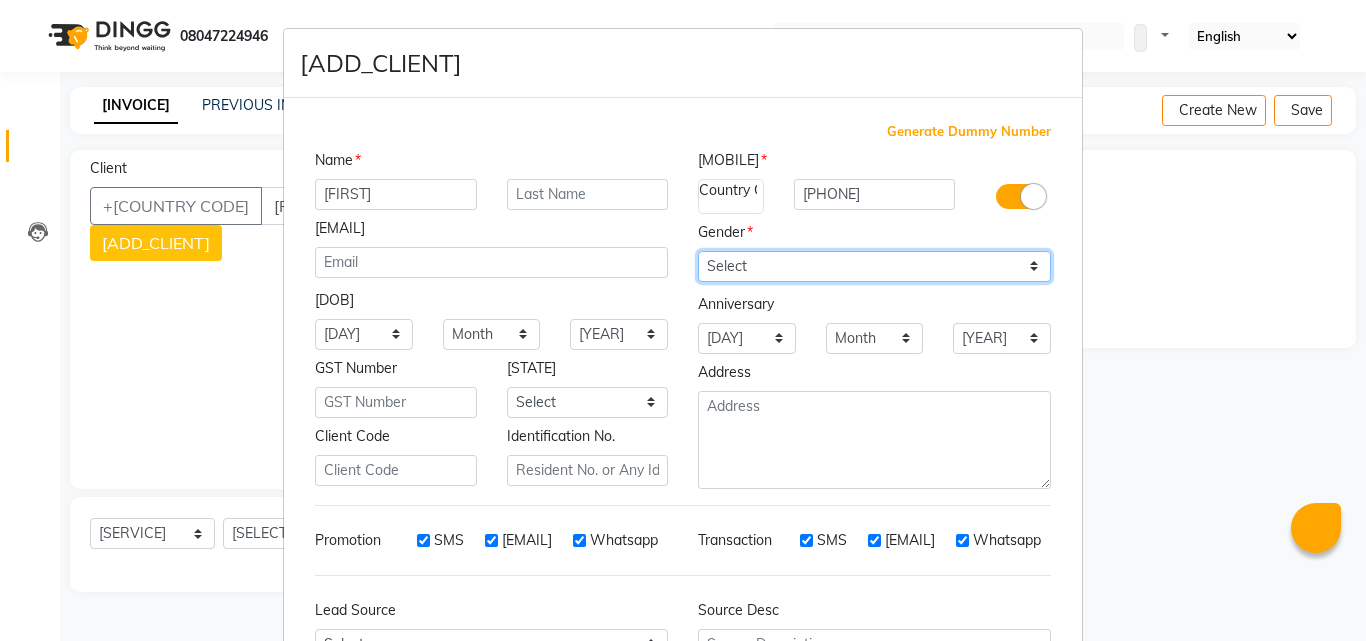 click on "[GENDER_OPTIONS]" at bounding box center (874, 266) 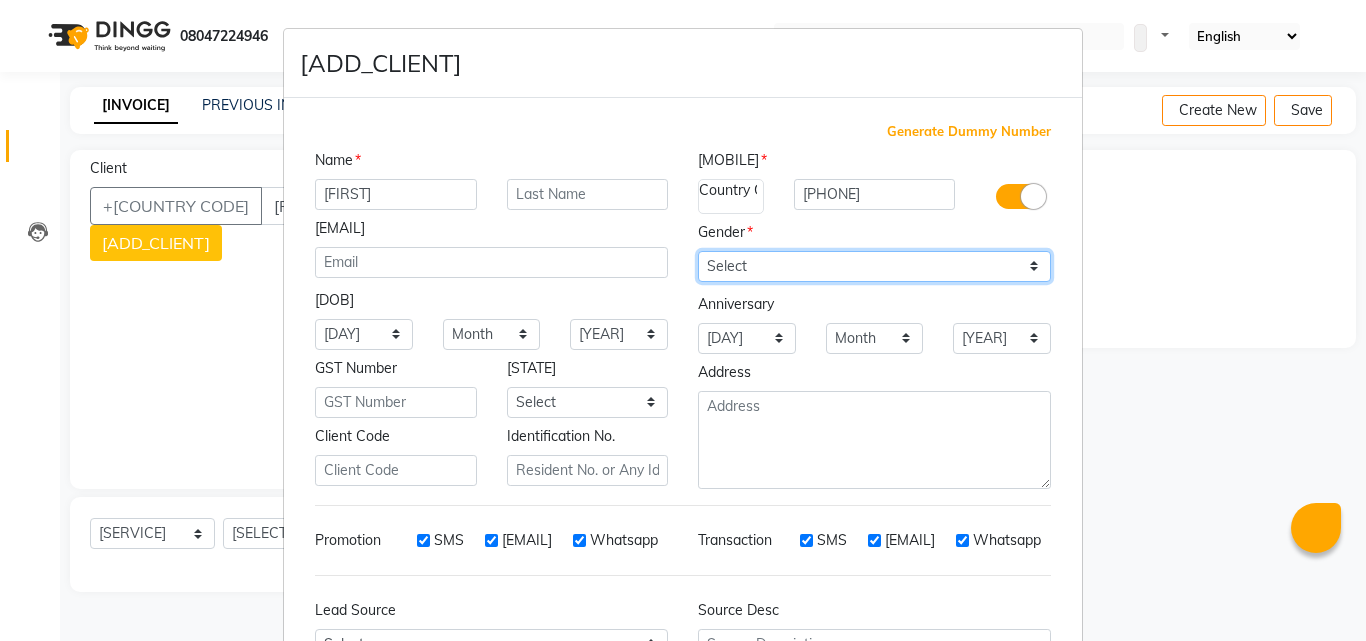 select on "[GENDER]" 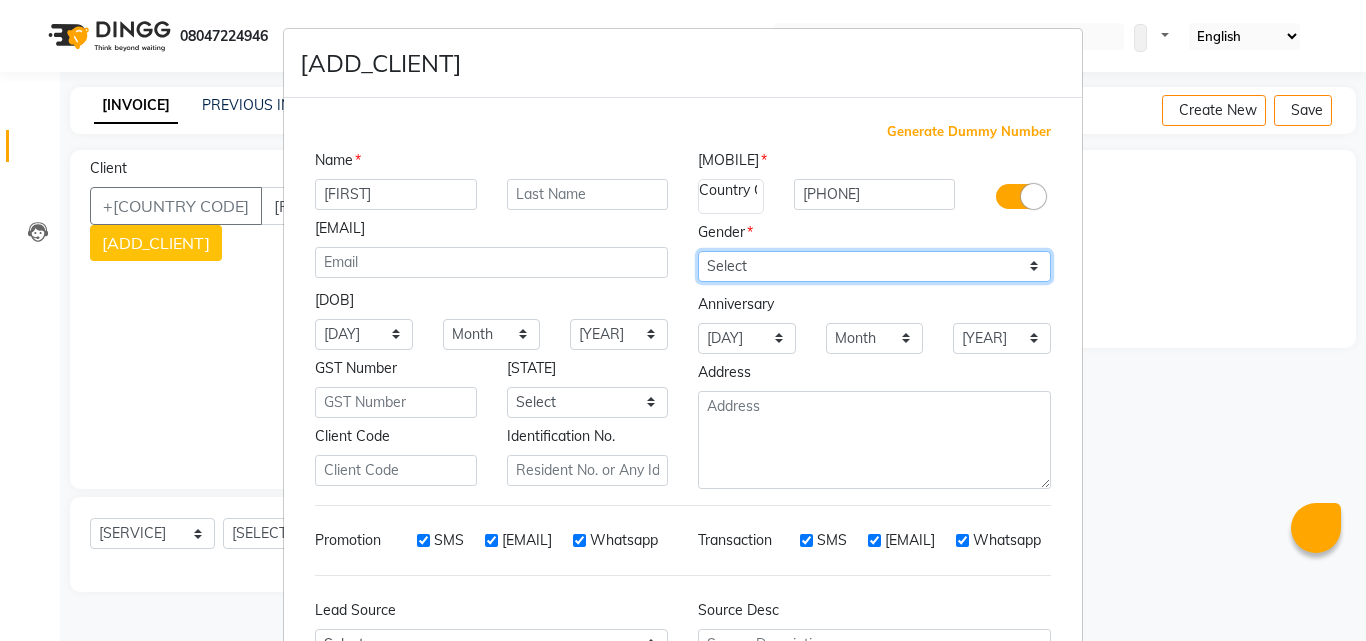 click on "[GENDER_OPTIONS]" at bounding box center [874, 266] 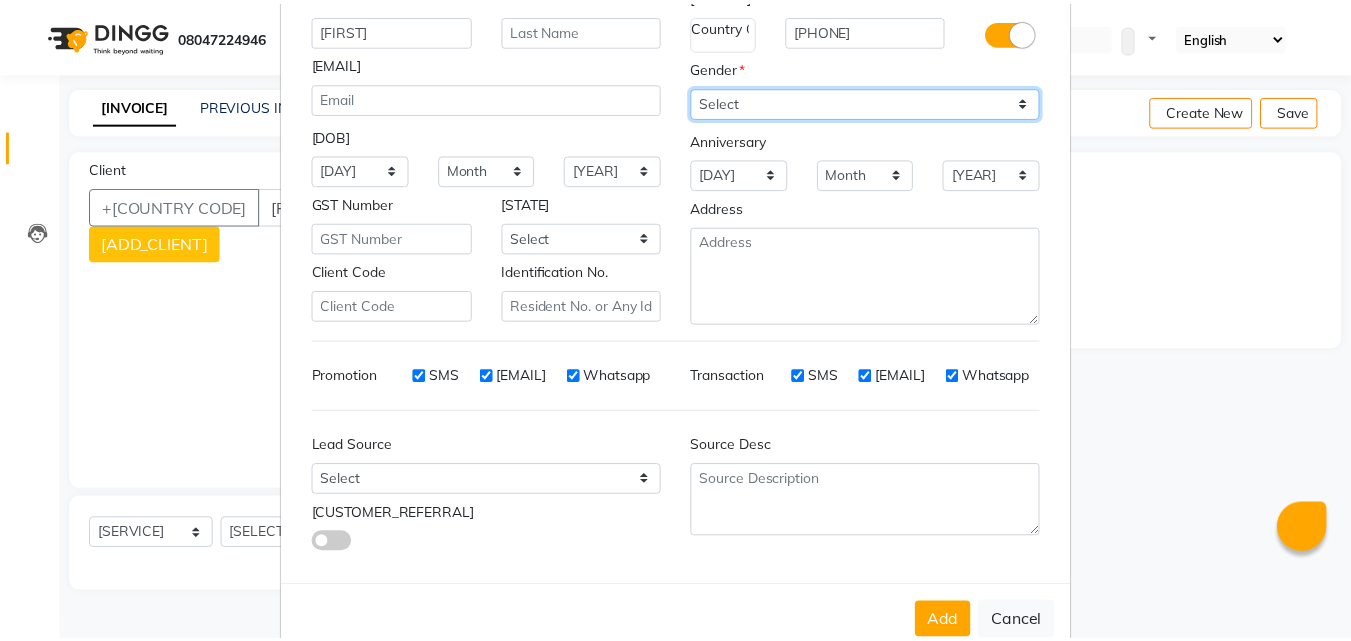 scroll, scrollTop: 200, scrollLeft: 0, axis: vertical 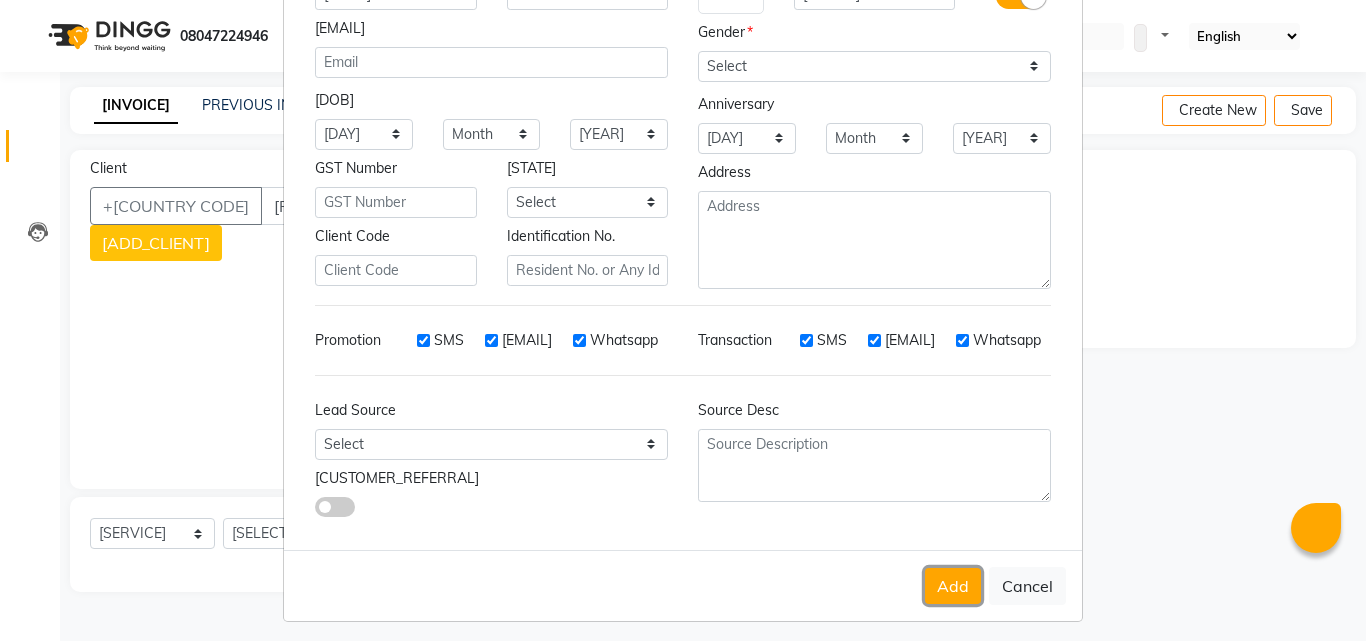 click on "Add" at bounding box center (953, 586) 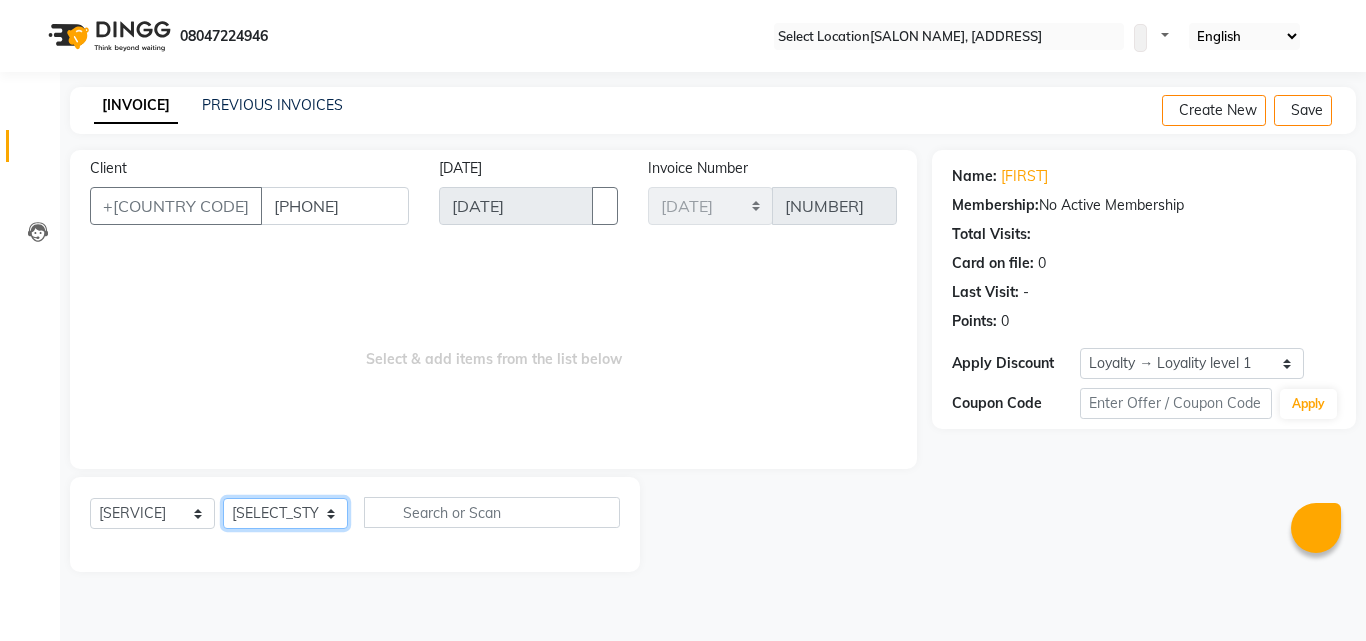 click on "Select Stylist [FIRST] [LAST] [FIRST] [LAST] [FIRST] [LAST] [FIRST] [LAST] [FIRST] [LAST] [FIRST] [LAST] [FIRST] [LAST] [FIRST] [LAST] [FIRST] [LAST]" at bounding box center (285, 513) 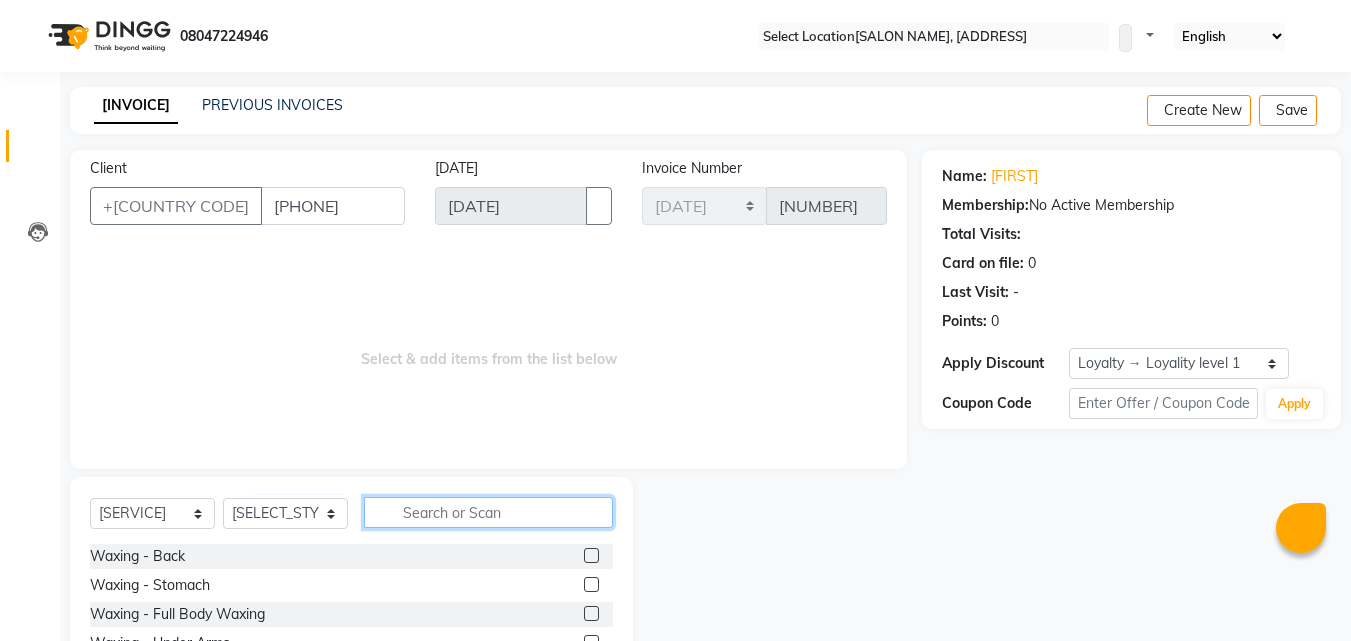 click at bounding box center [488, 512] 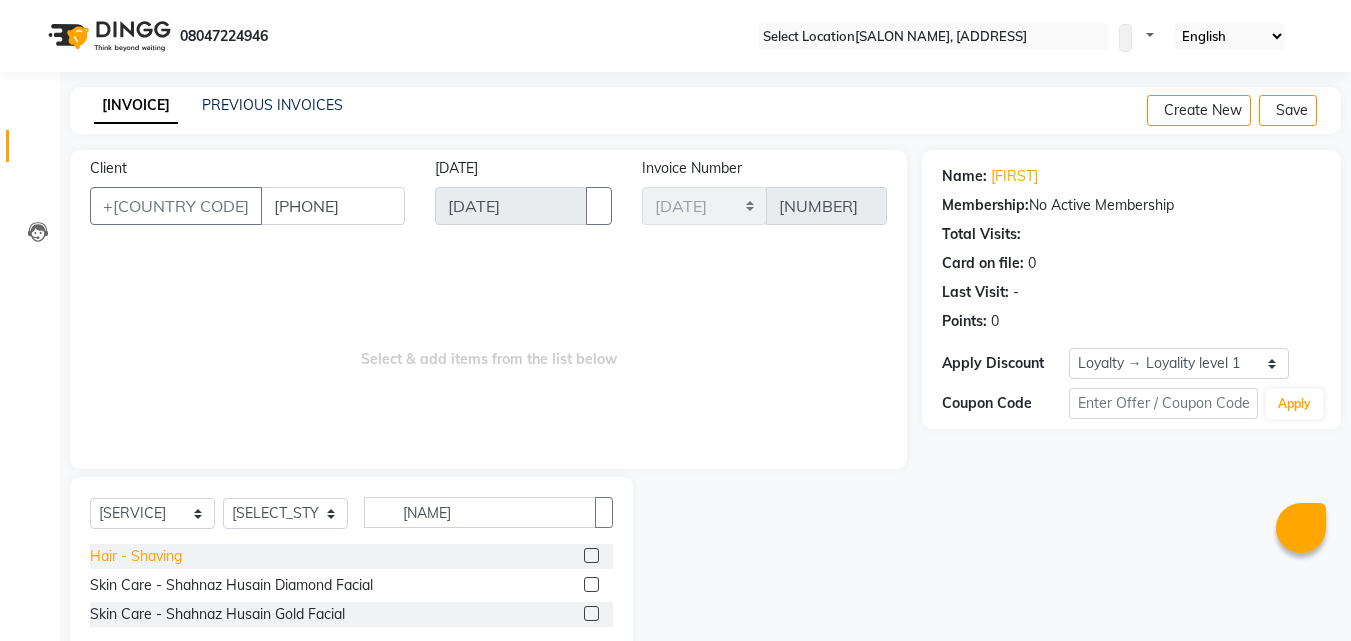 click on "Hair - Shaving" at bounding box center [136, 556] 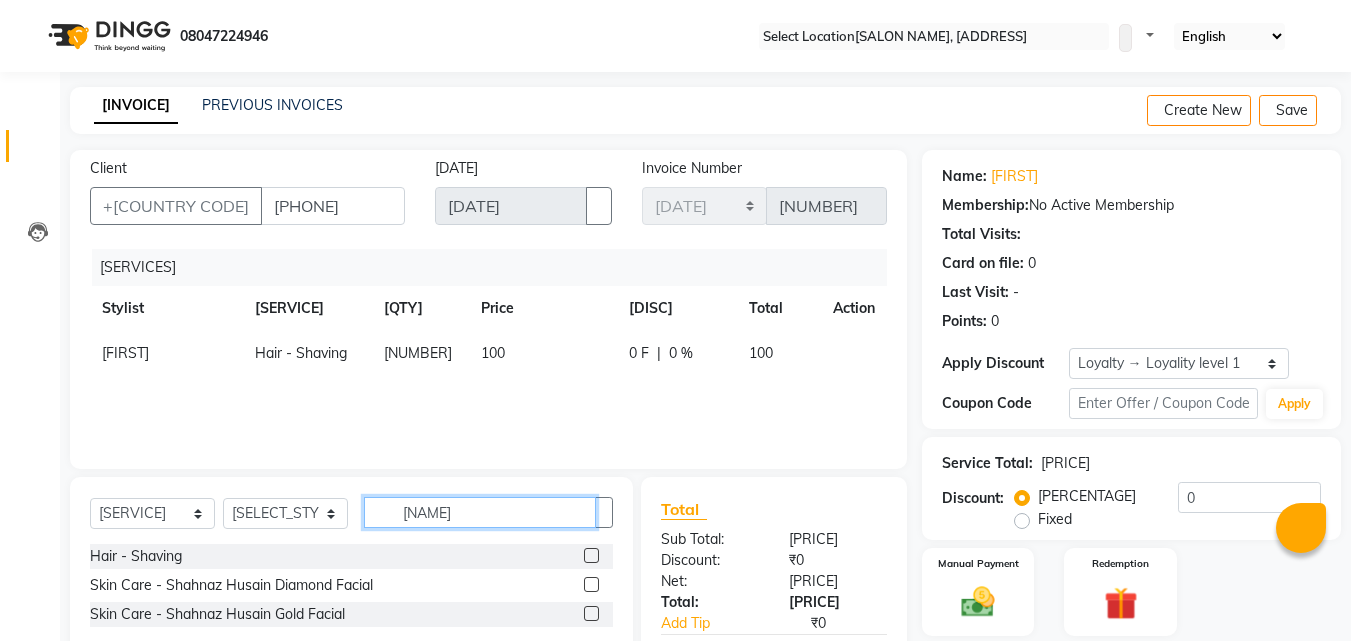 click on "[NAME]" at bounding box center [480, 512] 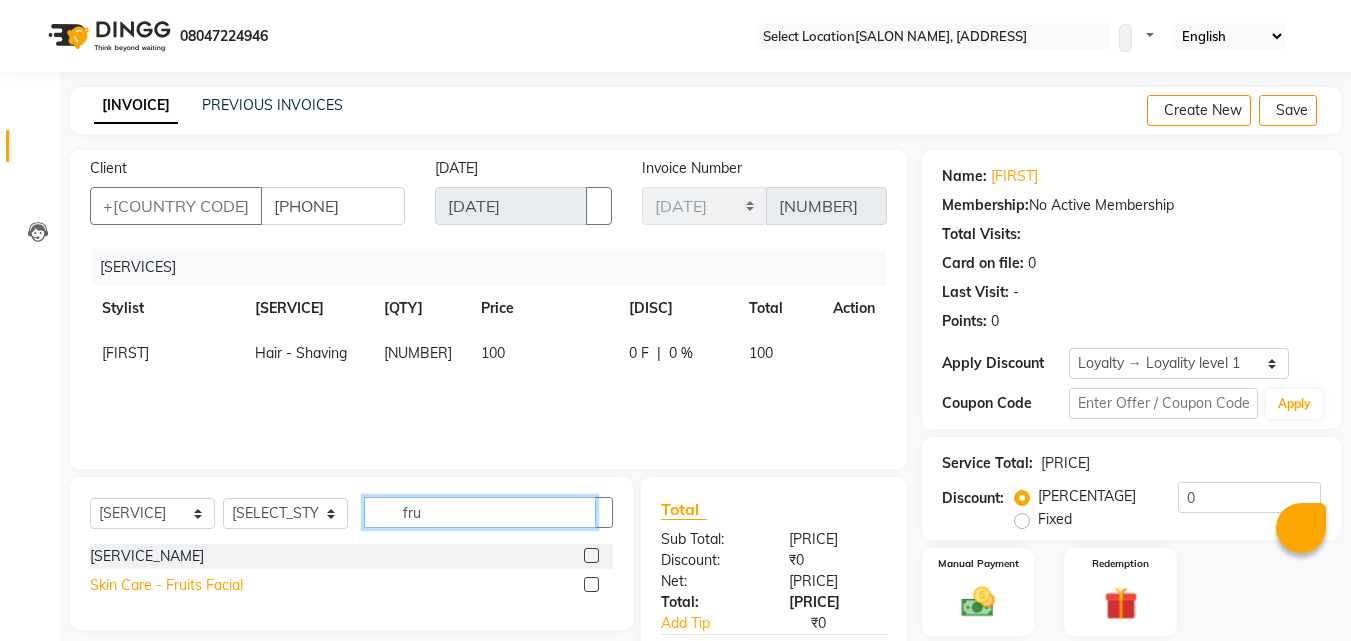 type on "fru" 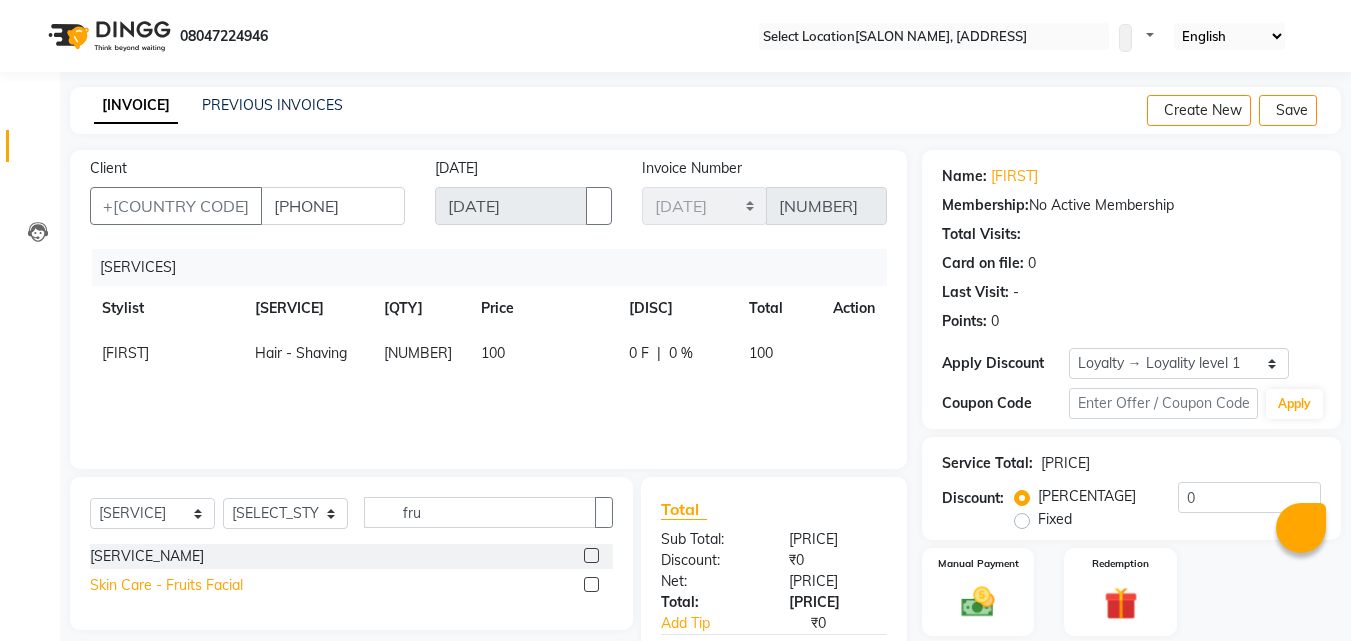 click on "Skin Care - Fruits Facial" at bounding box center (147, 556) 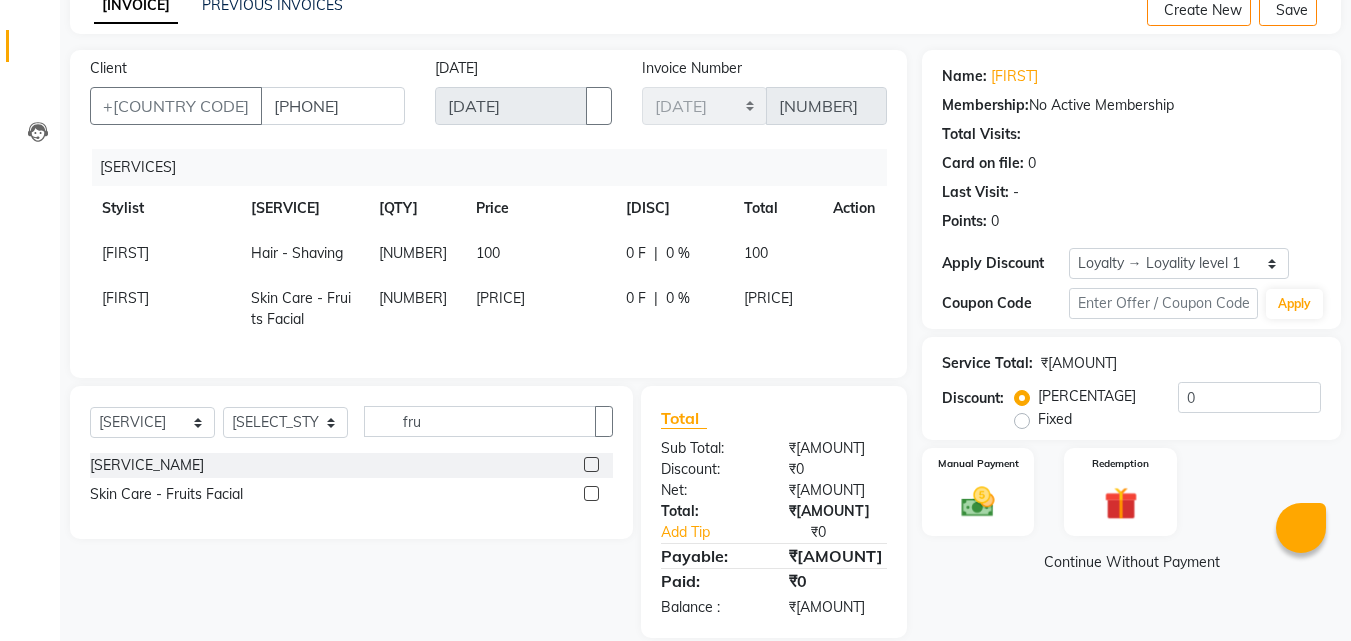 scroll, scrollTop: 0, scrollLeft: 0, axis: both 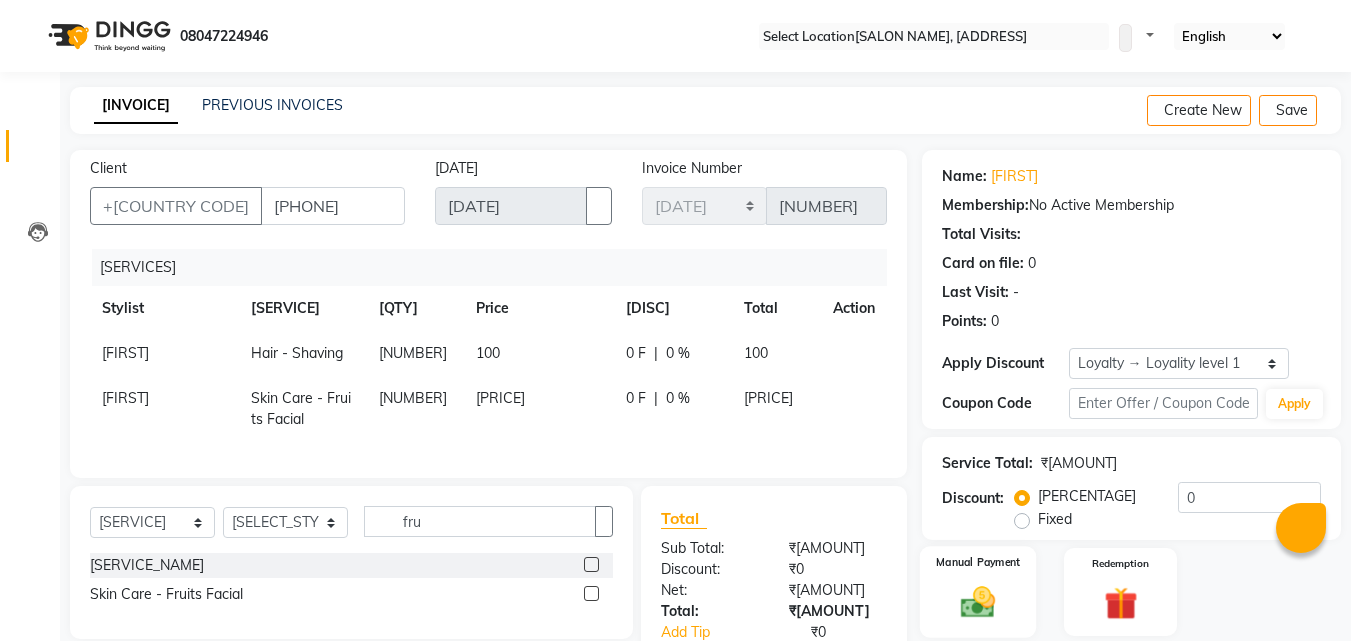 click on "Manual Payment" at bounding box center [978, 592] 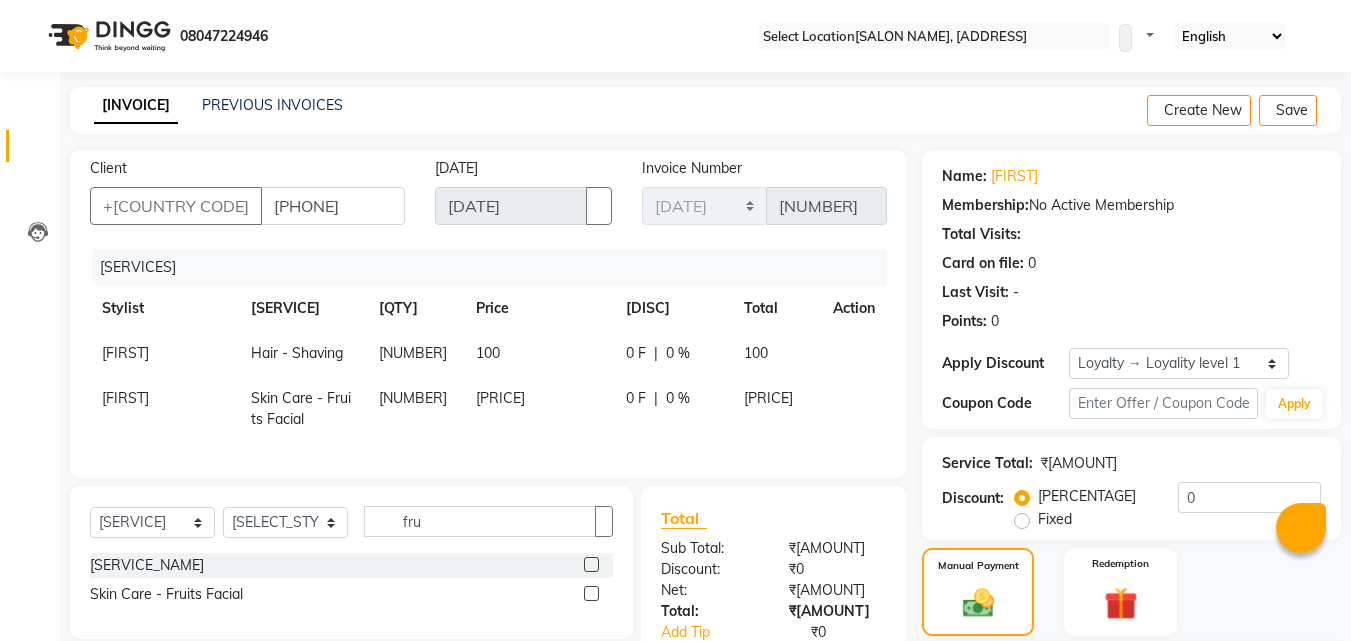 scroll, scrollTop: 105, scrollLeft: 0, axis: vertical 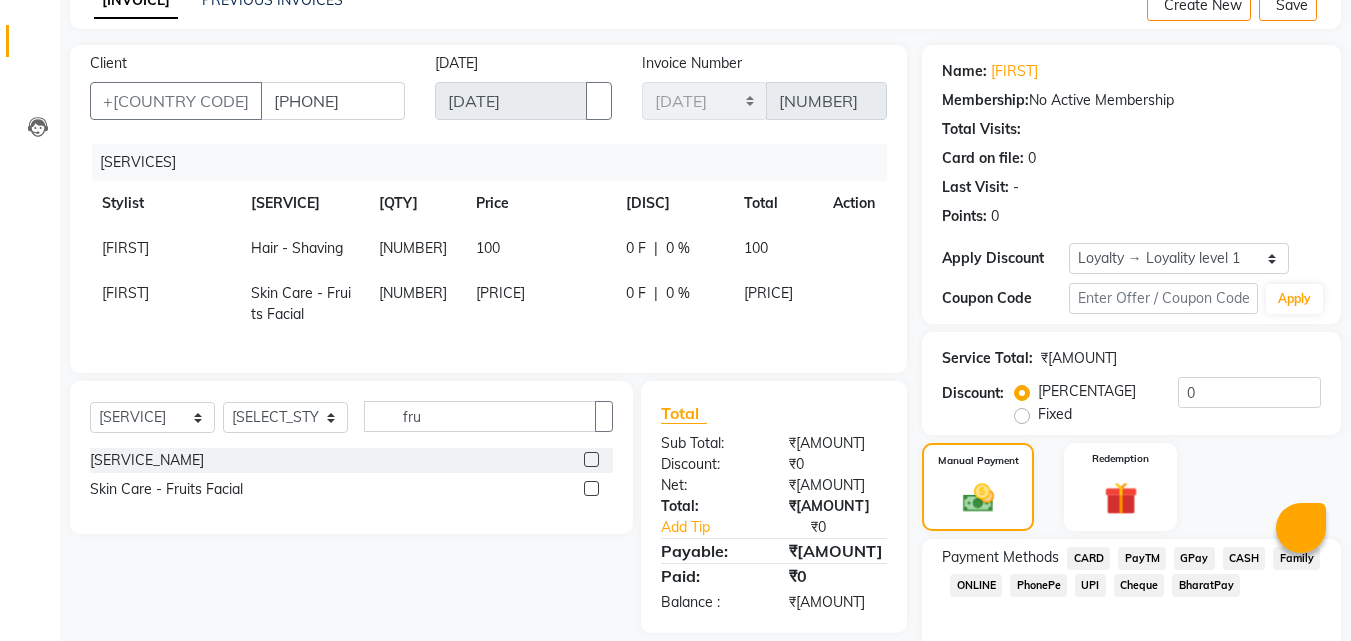 click on "CASH" at bounding box center (1088, 558) 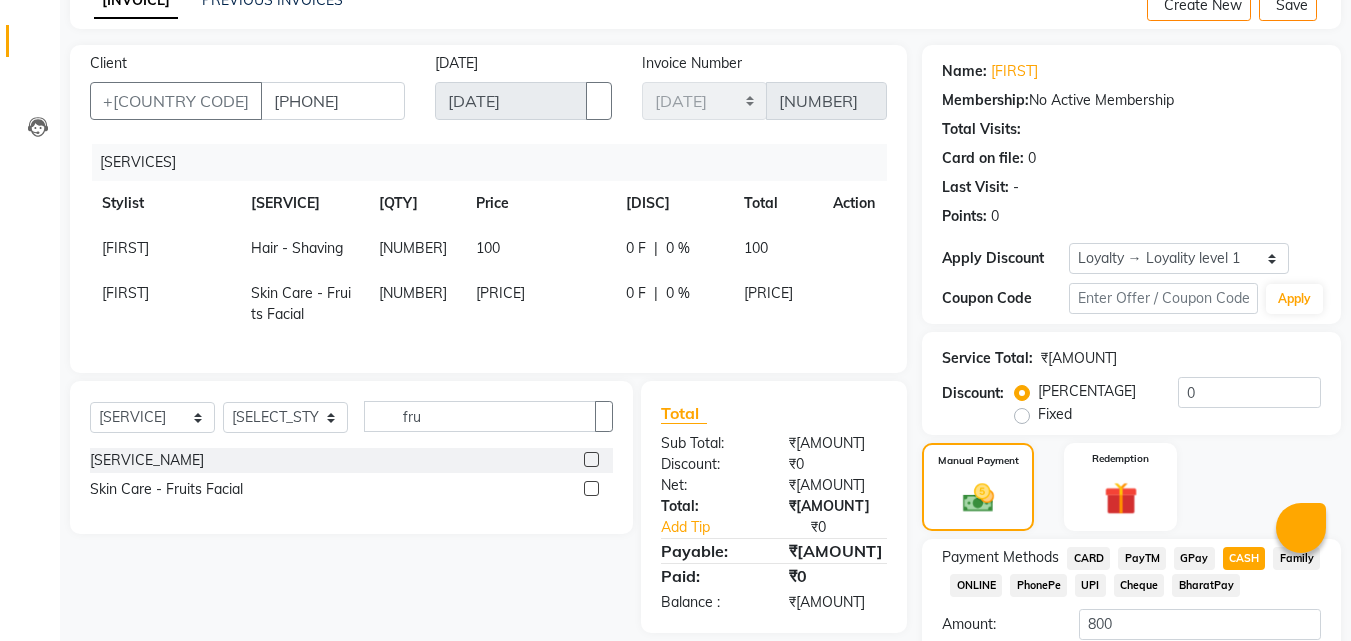scroll, scrollTop: 257, scrollLeft: 0, axis: vertical 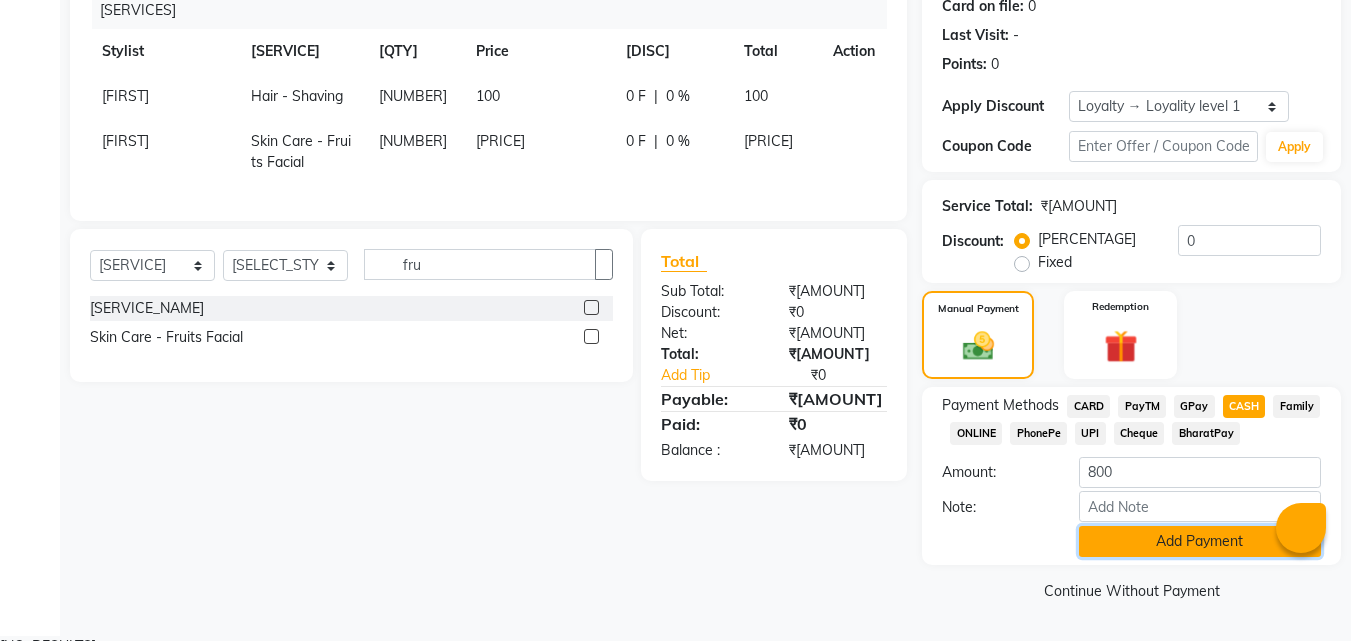 click on "Add Payment" at bounding box center [1200, 541] 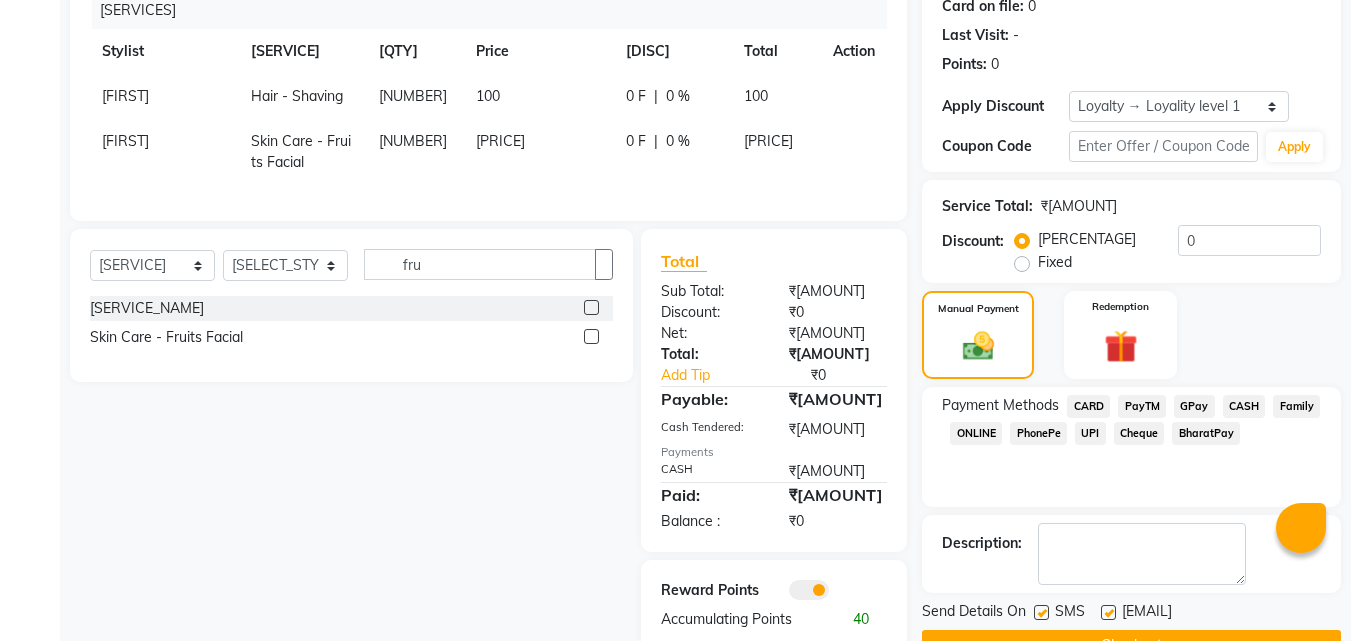 scroll, scrollTop: 314, scrollLeft: 0, axis: vertical 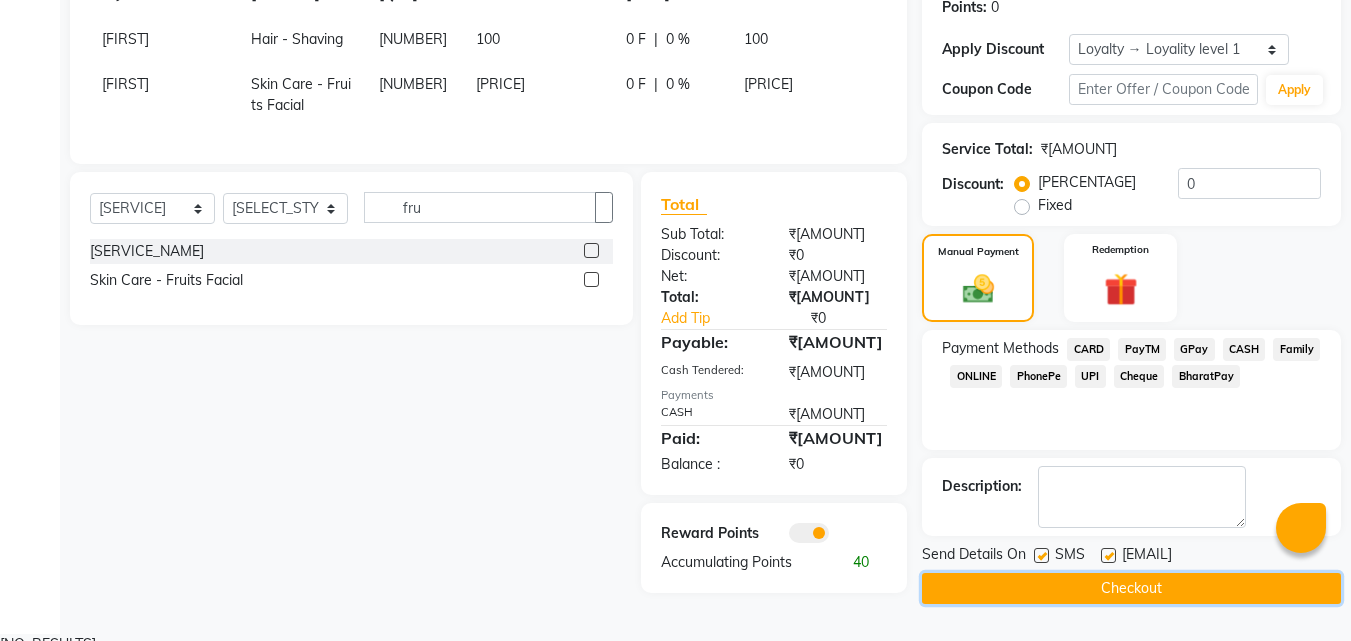 click on "Checkout" at bounding box center (1131, 588) 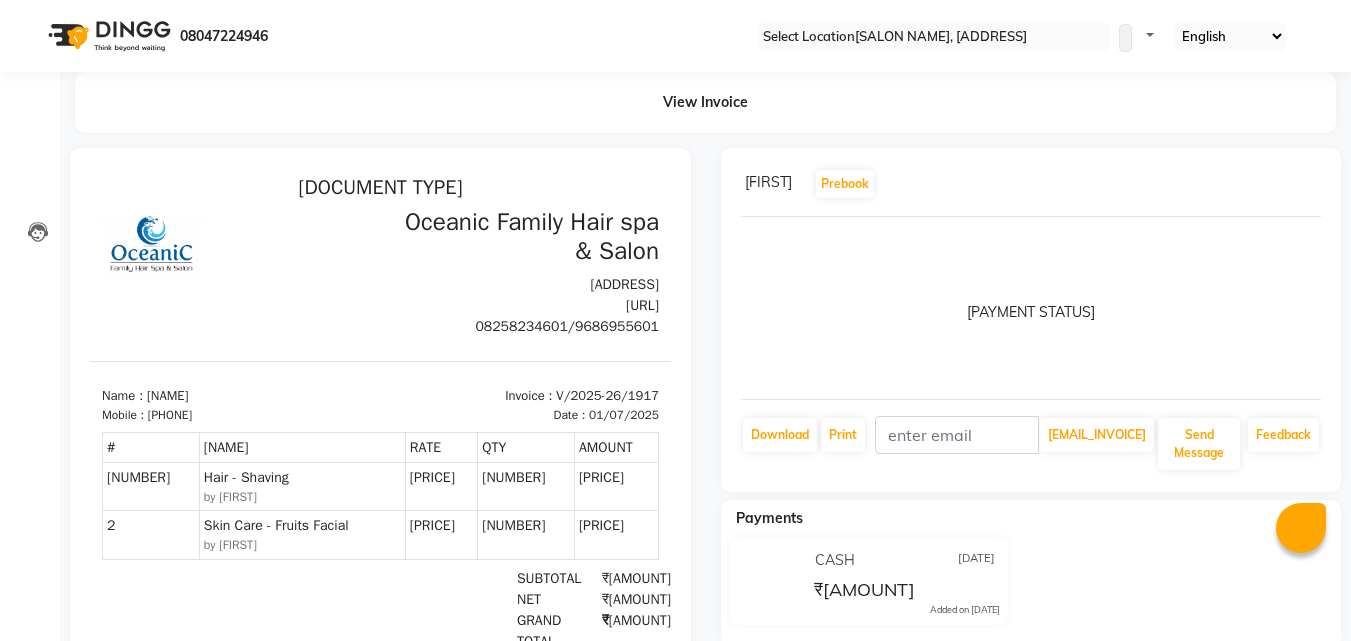 scroll, scrollTop: 0, scrollLeft: 0, axis: both 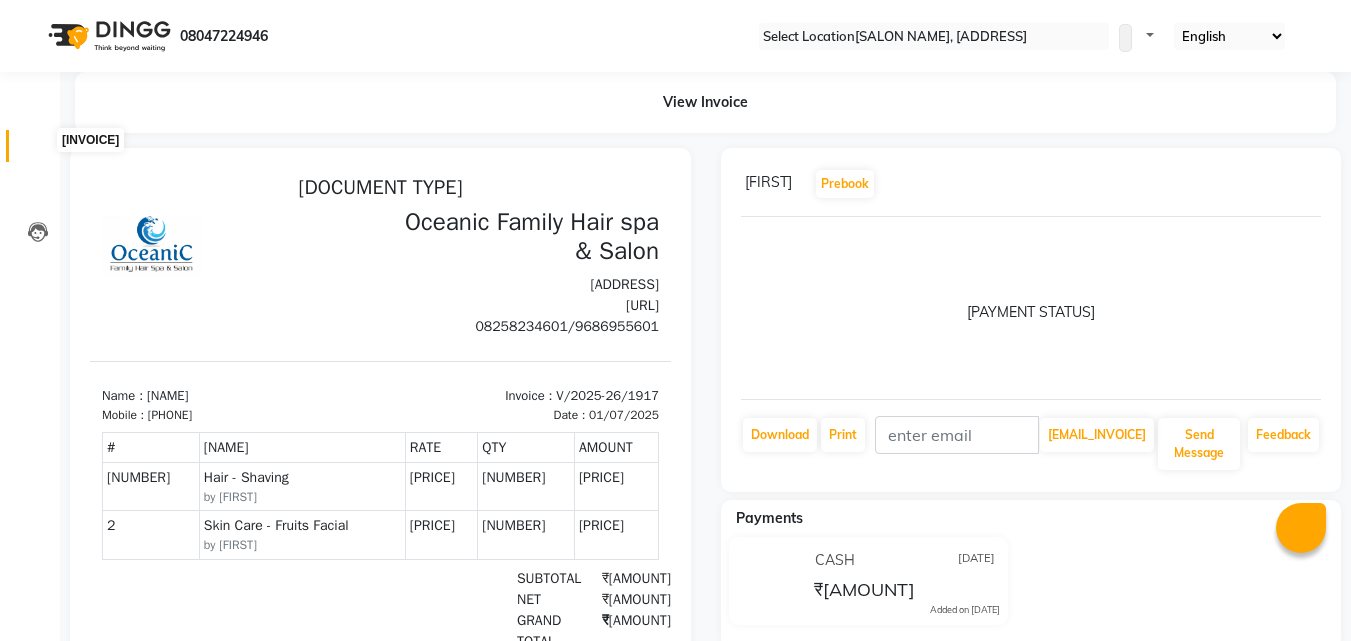 click at bounding box center (38, 151) 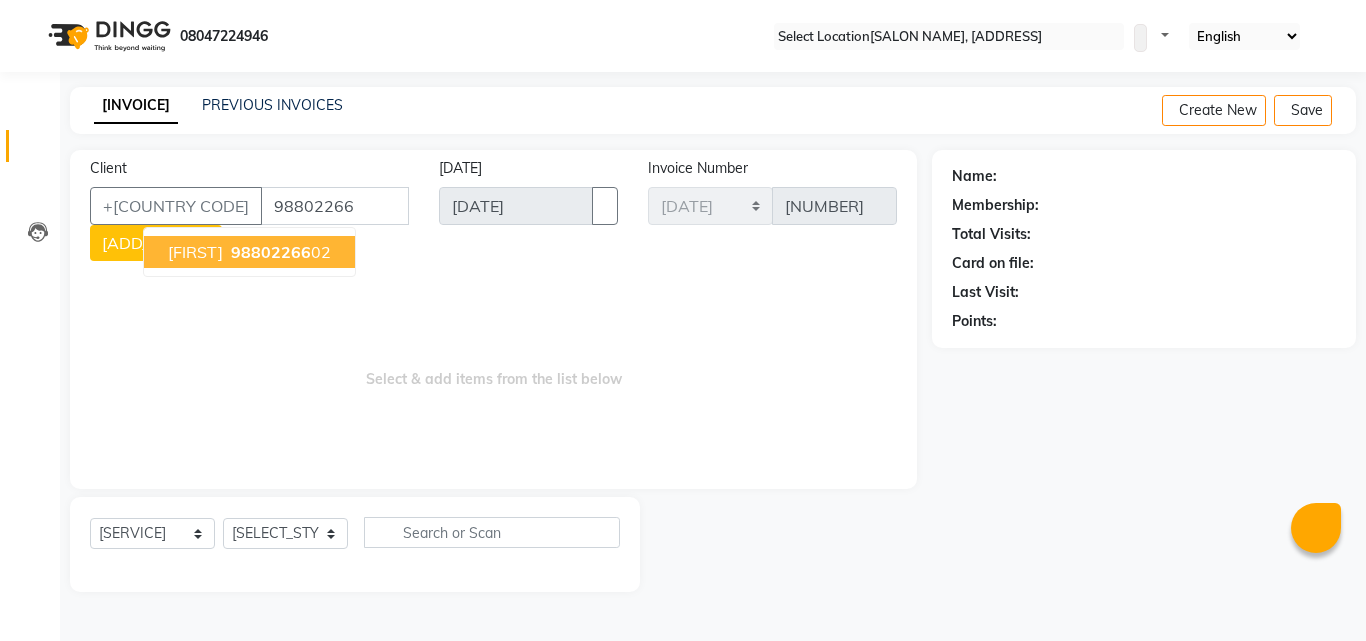 click on "98802266" at bounding box center [271, 252] 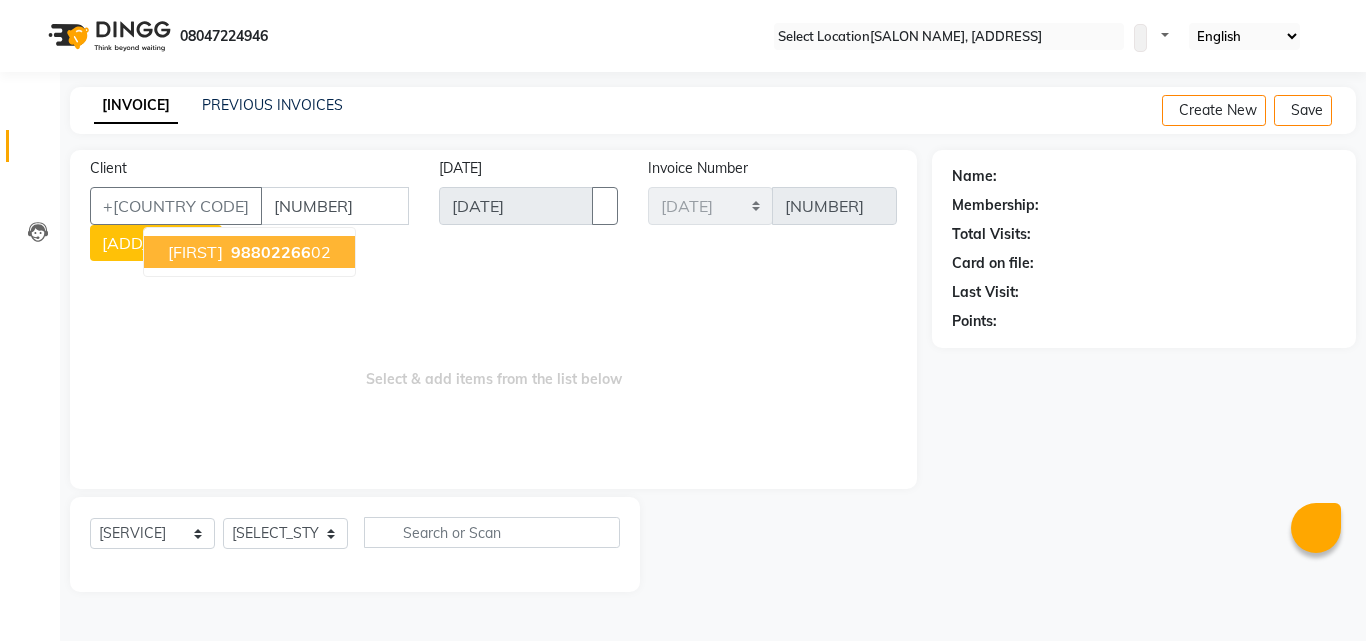 type on "[NUMBER]" 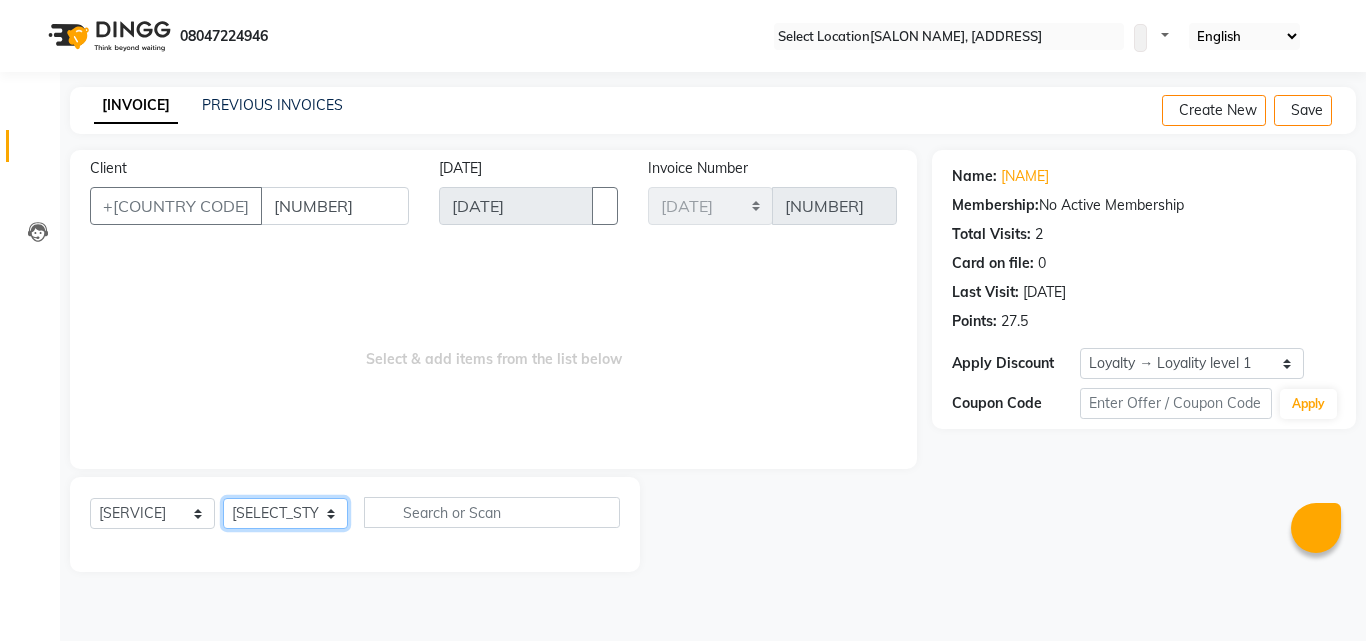 click on "Select Stylist [FIRST] [LAST] [FIRST] [LAST] [FIRST] [LAST] [FIRST] [LAST] [FIRST] [LAST] [FIRST] [LAST] [FIRST] [LAST] [FIRST] [LAST] [FIRST] [LAST]" at bounding box center [285, 513] 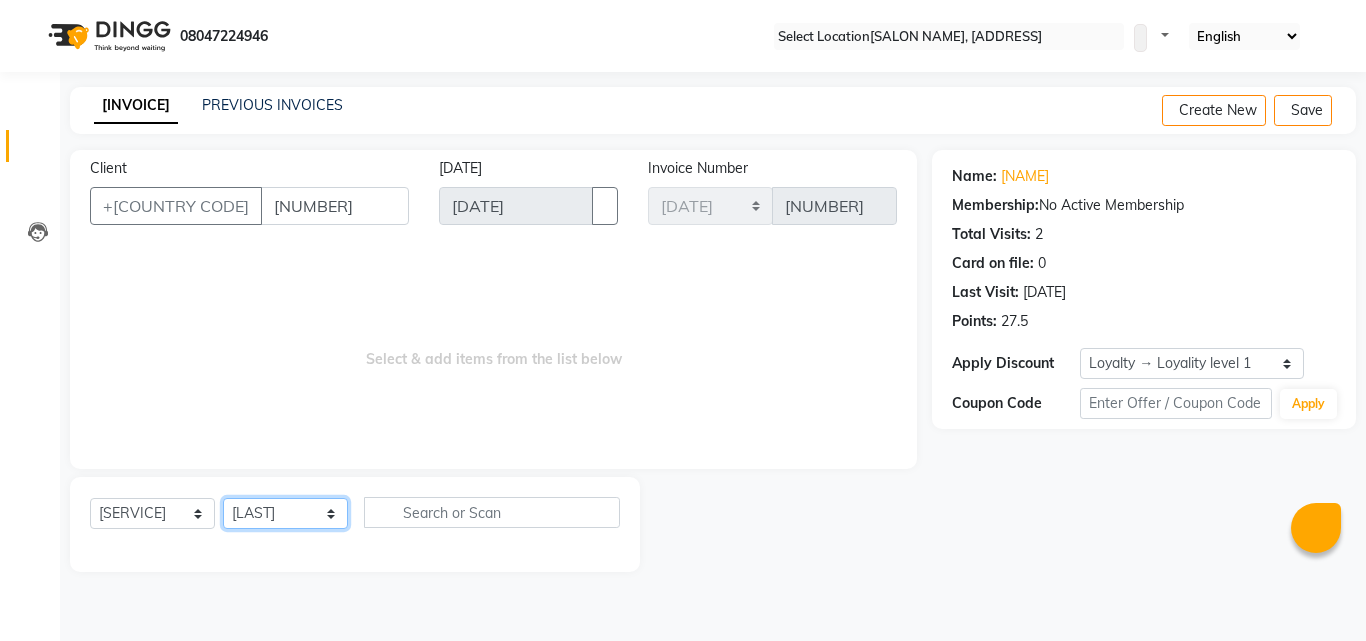click on "Select Stylist [FIRST] [LAST] [FIRST] [LAST] [FIRST] [LAST] [FIRST] [LAST] [FIRST] [LAST] [FIRST] [LAST] [FIRST] [LAST] [FIRST] [LAST] [FIRST] [LAST]" at bounding box center [285, 513] 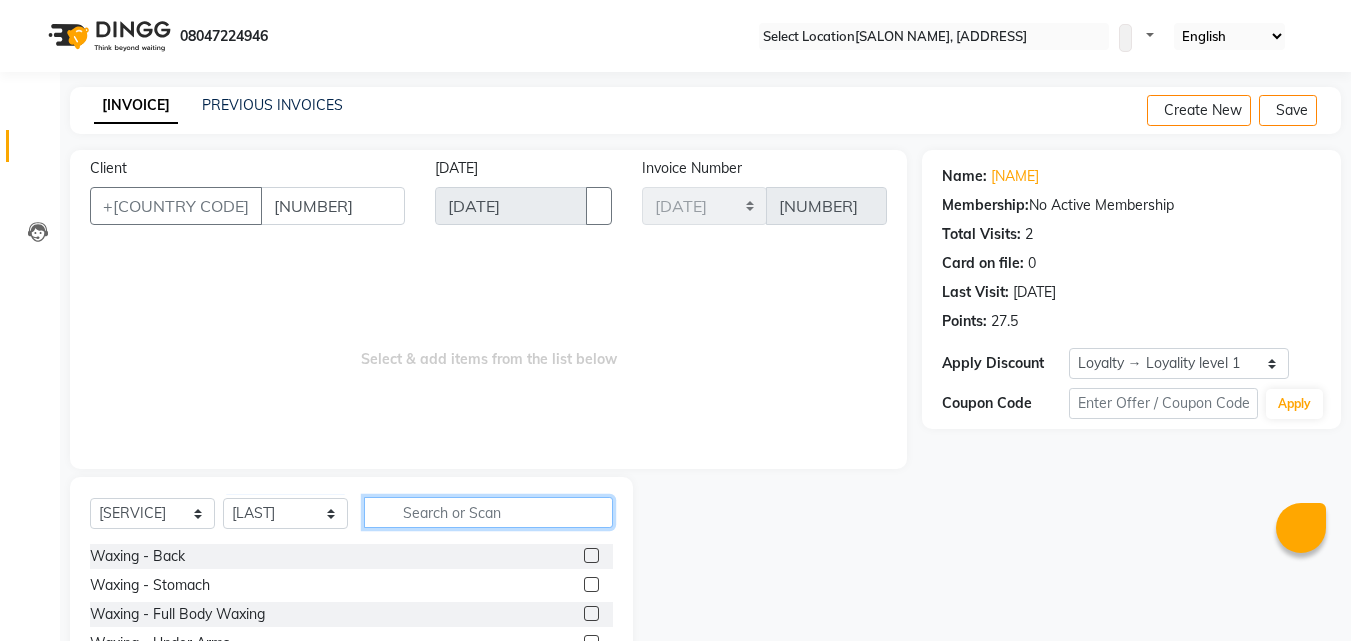 click at bounding box center (488, 512) 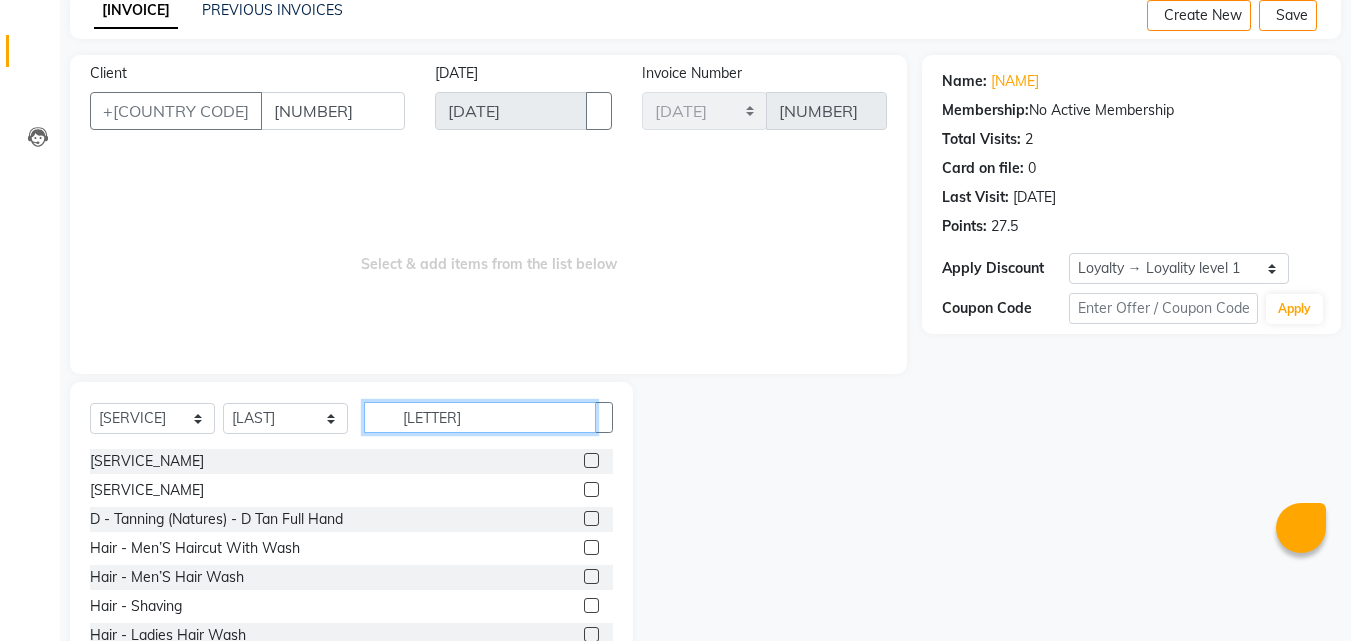 scroll, scrollTop: 100, scrollLeft: 0, axis: vertical 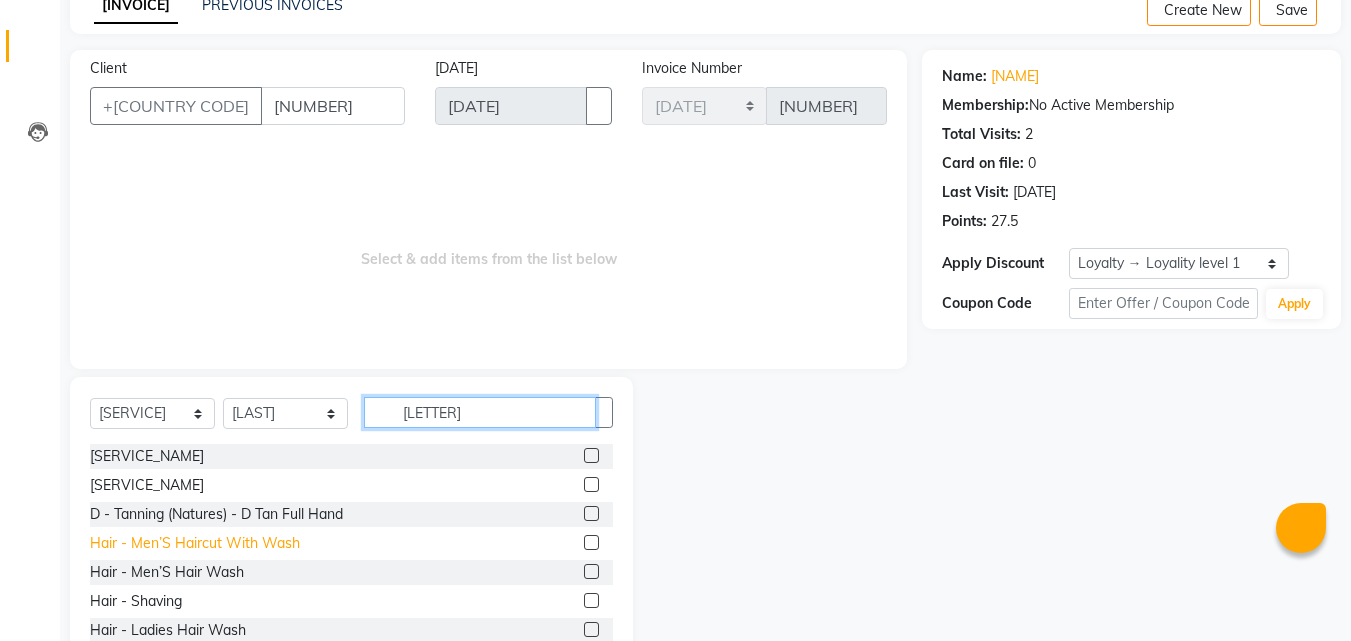 type on "[LETTER]" 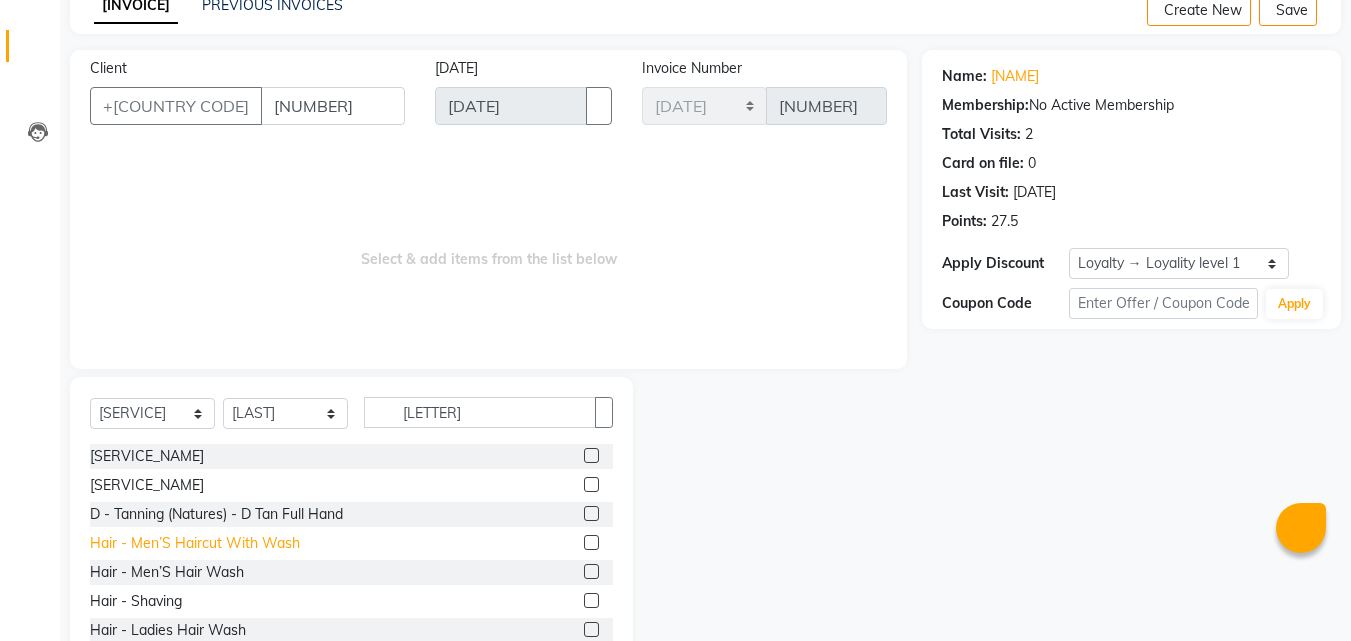 click on "Hair - Men’S Haircut With Wash" at bounding box center [147, 456] 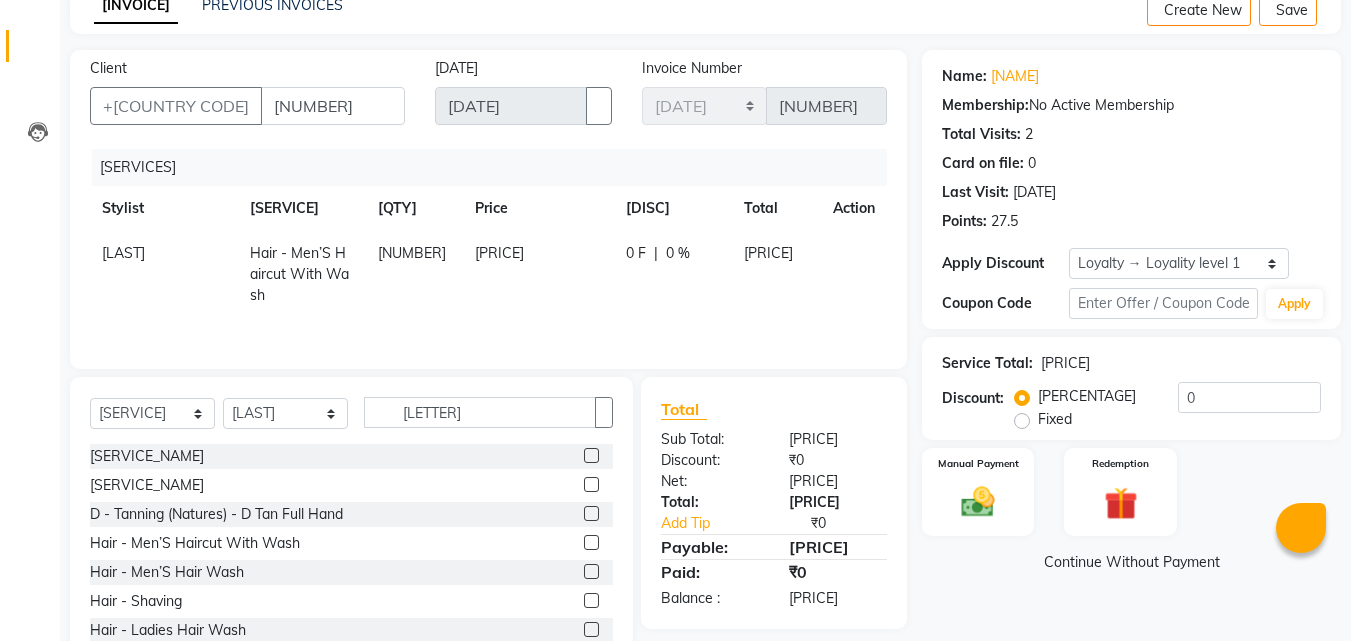 click on "Hair - Shaving" at bounding box center (351, 601) 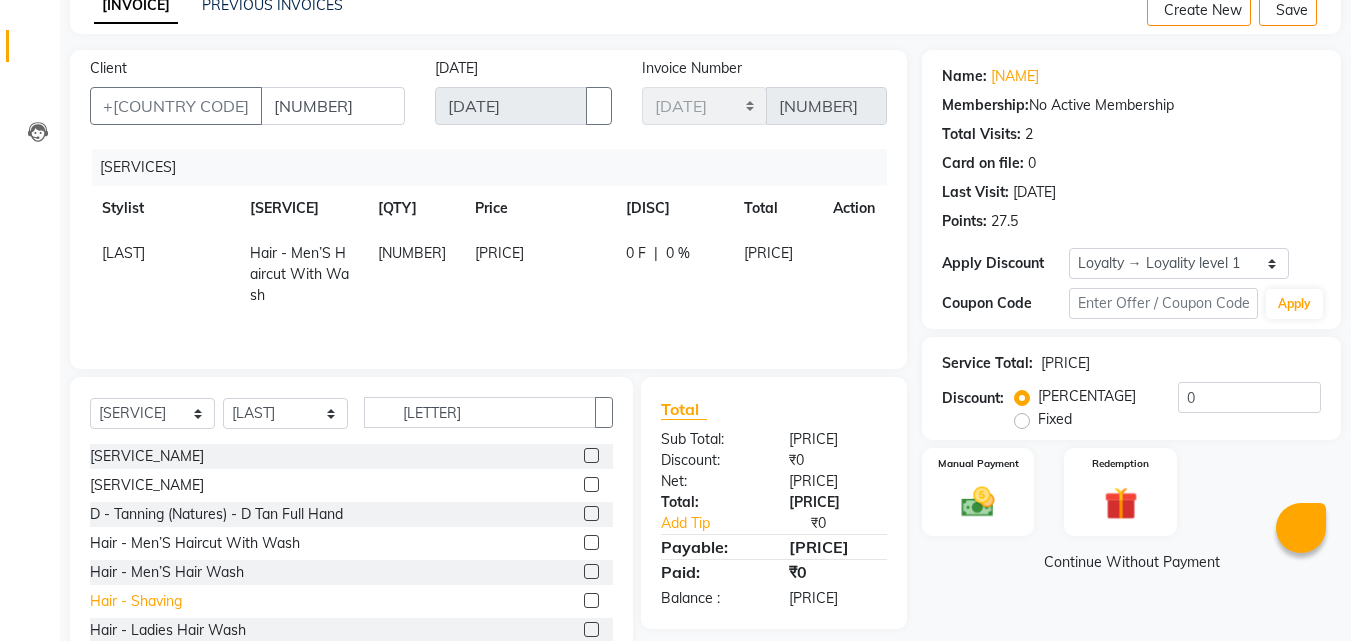 click on "Hair - Shaving" at bounding box center (147, 456) 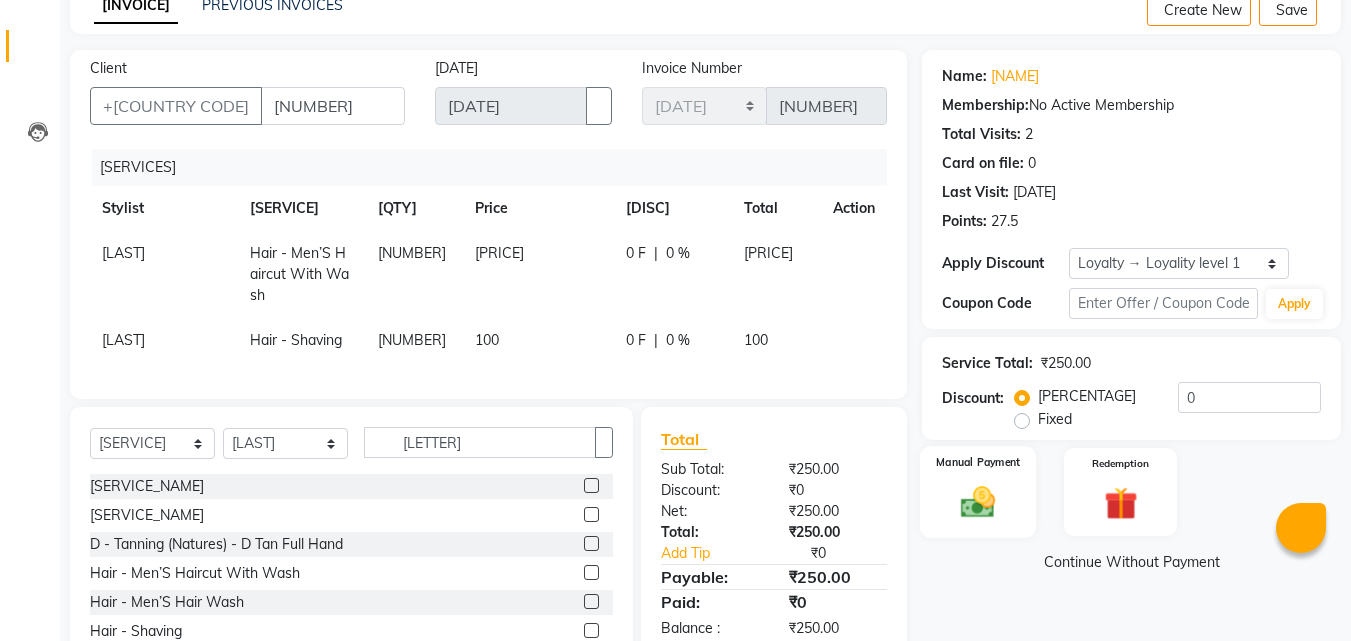 click on "Manual Payment" at bounding box center [978, 462] 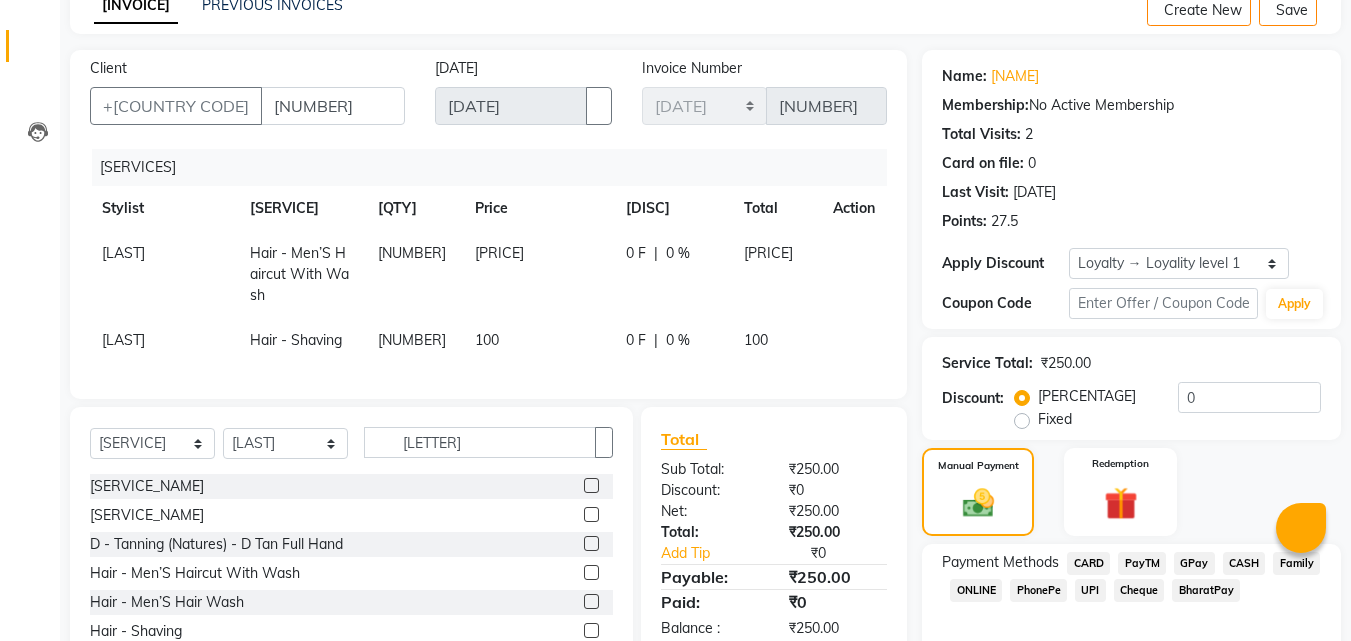 scroll, scrollTop: 0, scrollLeft: 0, axis: both 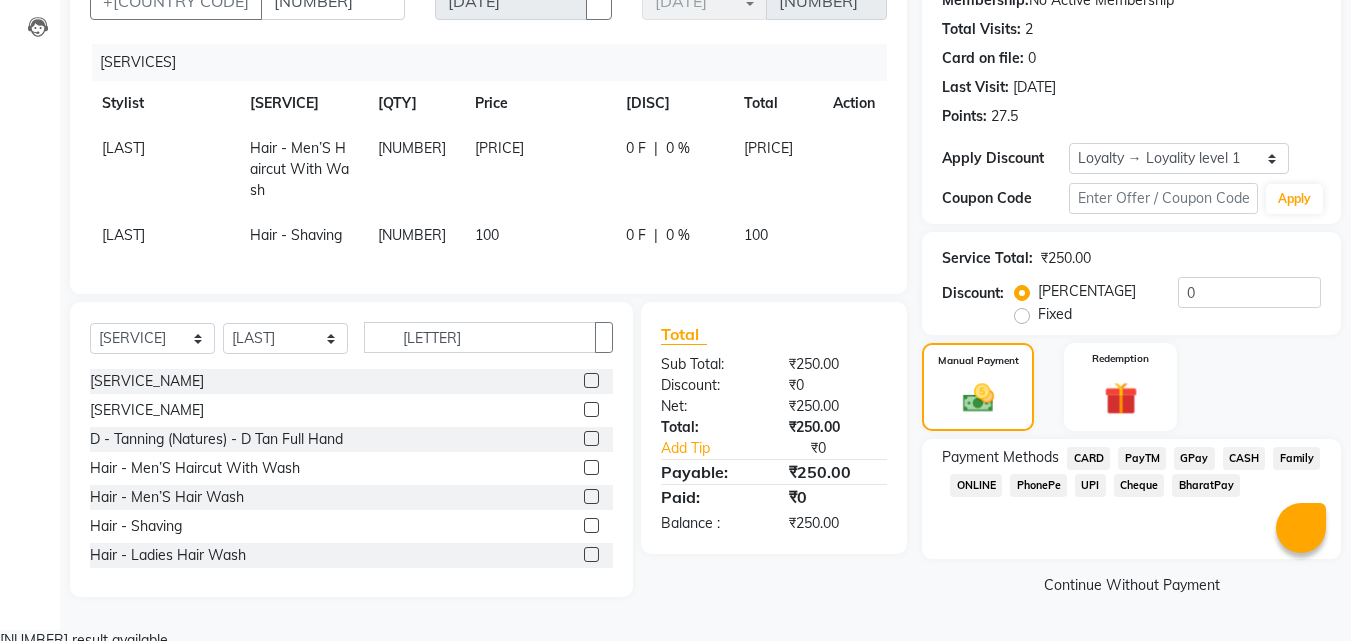 click on "CASH" at bounding box center [1088, 458] 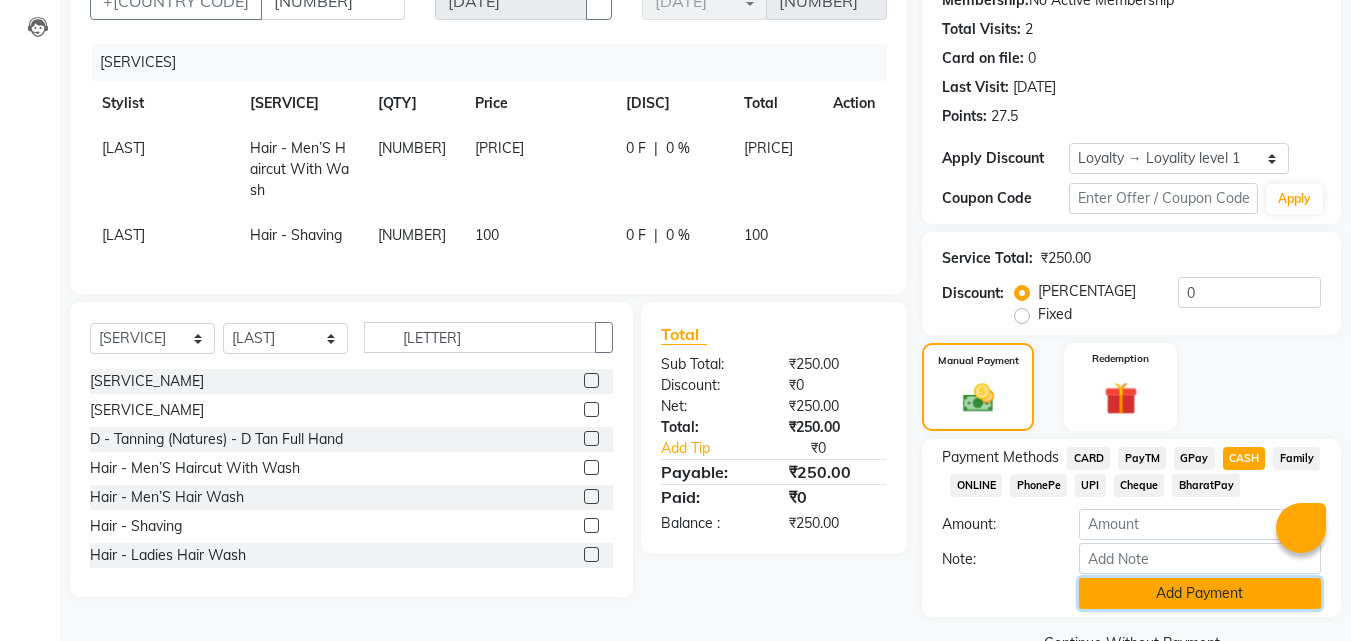 click on "Add Payment" at bounding box center (1200, 593) 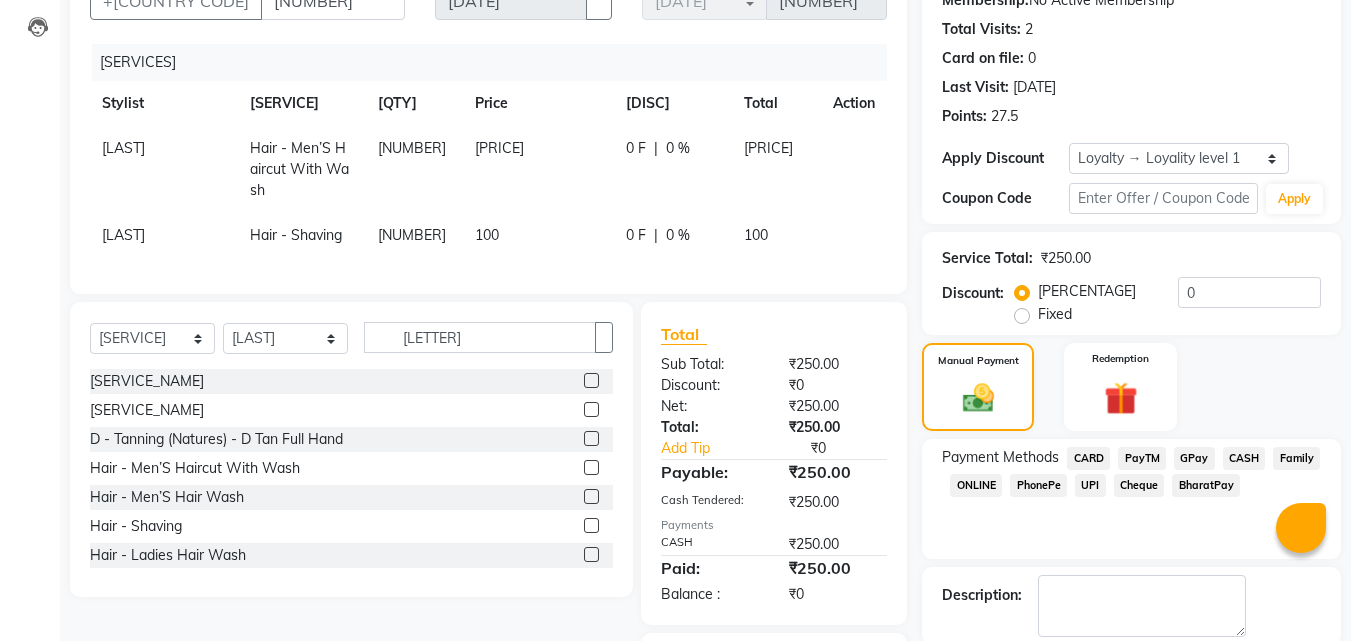scroll, scrollTop: 332, scrollLeft: 0, axis: vertical 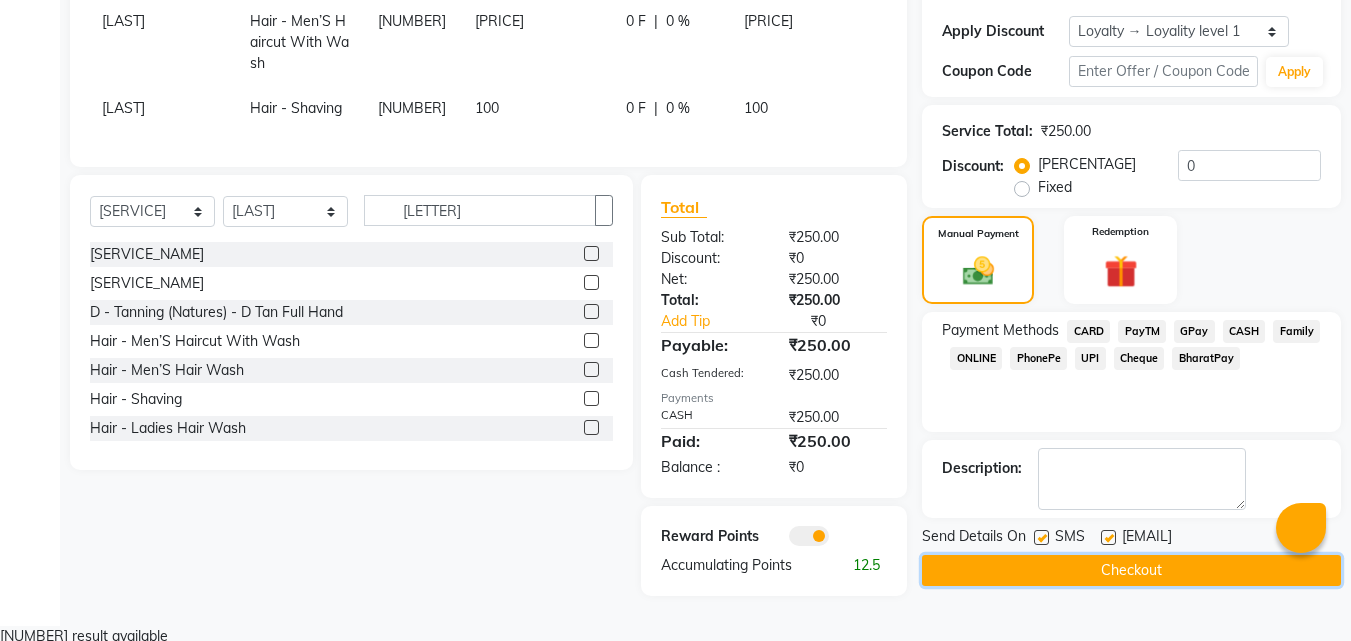 click on "Checkout" at bounding box center [1131, 570] 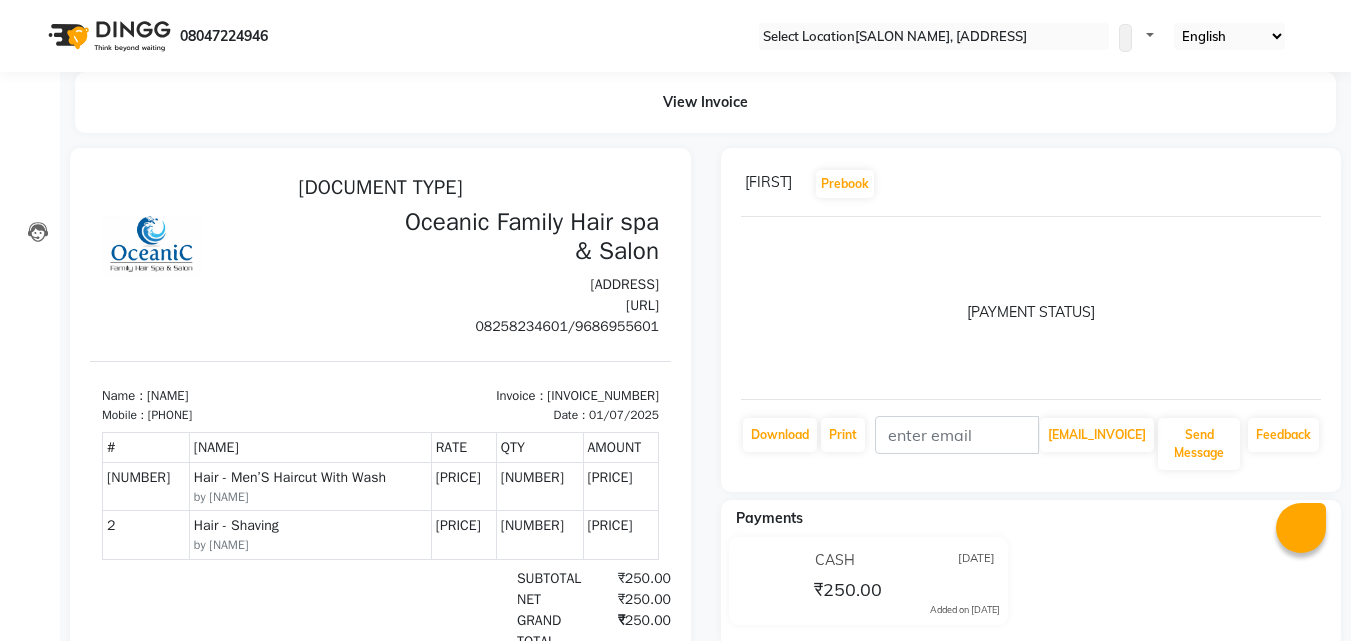 scroll, scrollTop: 0, scrollLeft: 0, axis: both 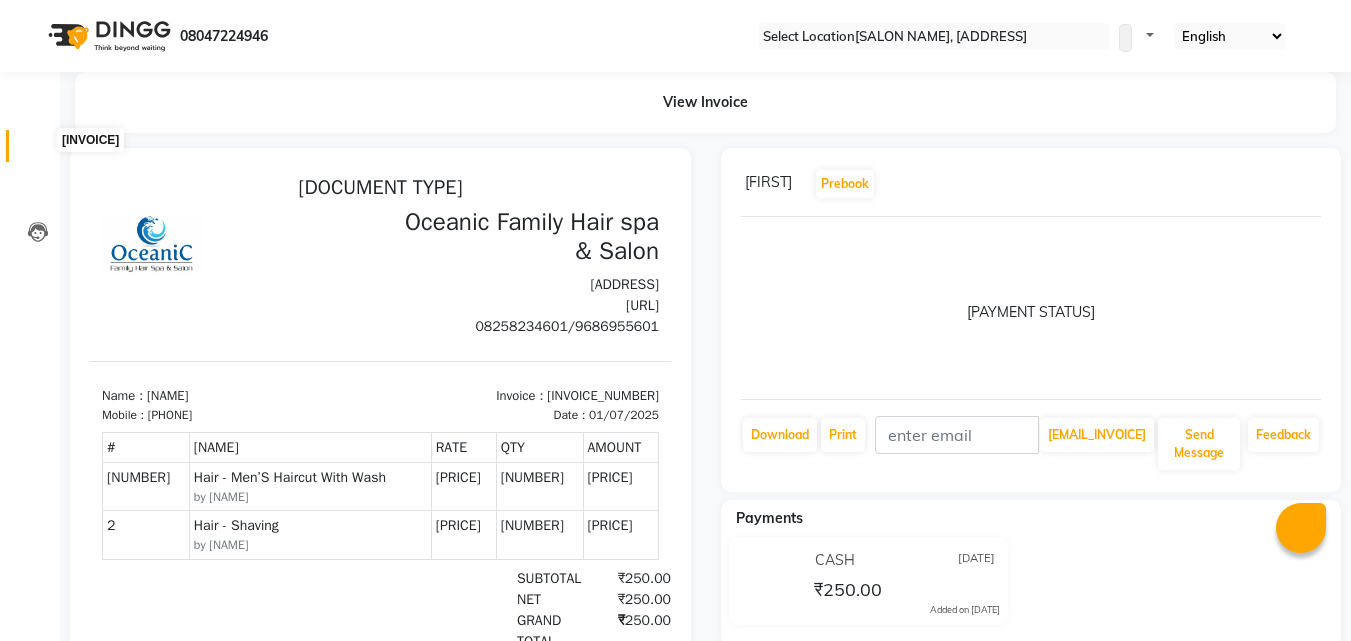 click at bounding box center [38, 151] 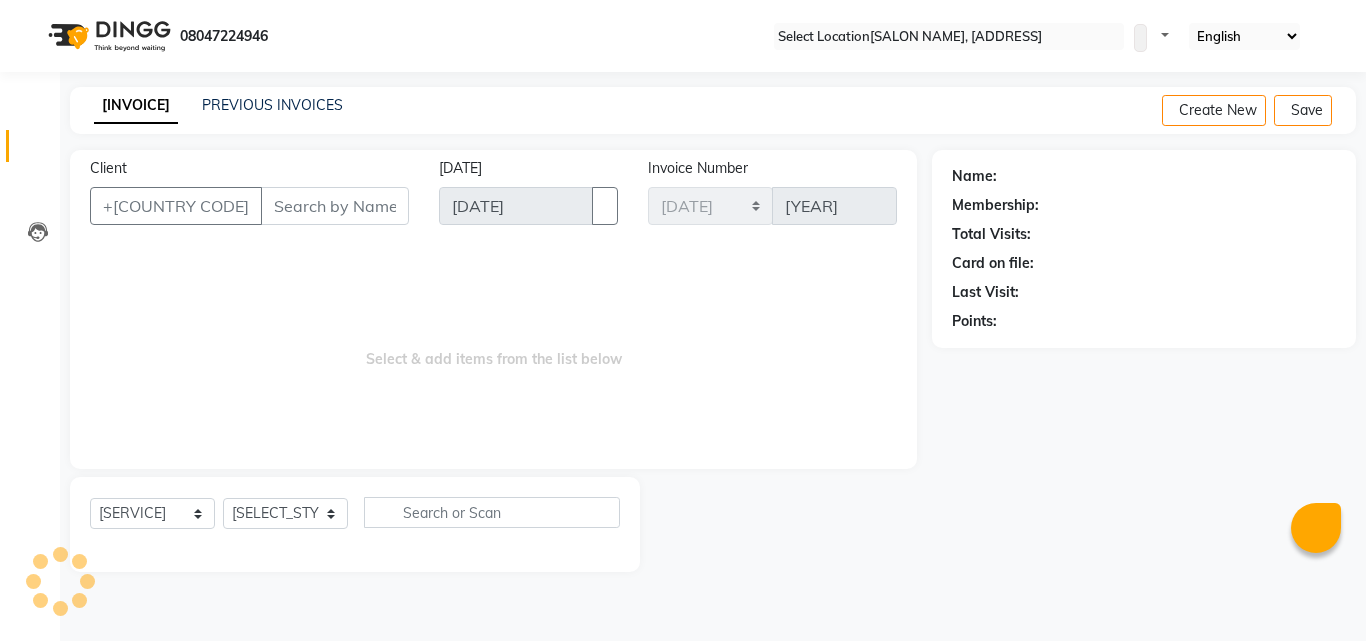 click on "Client" at bounding box center (335, 206) 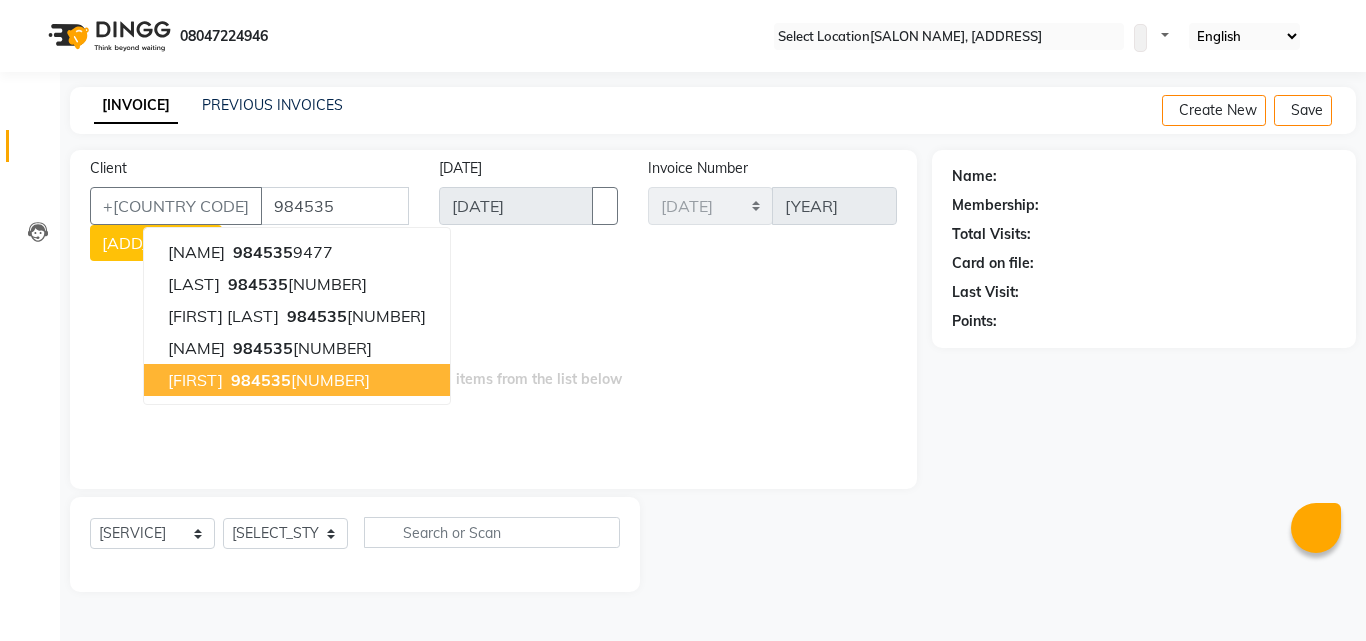 click on "984535" at bounding box center [261, 380] 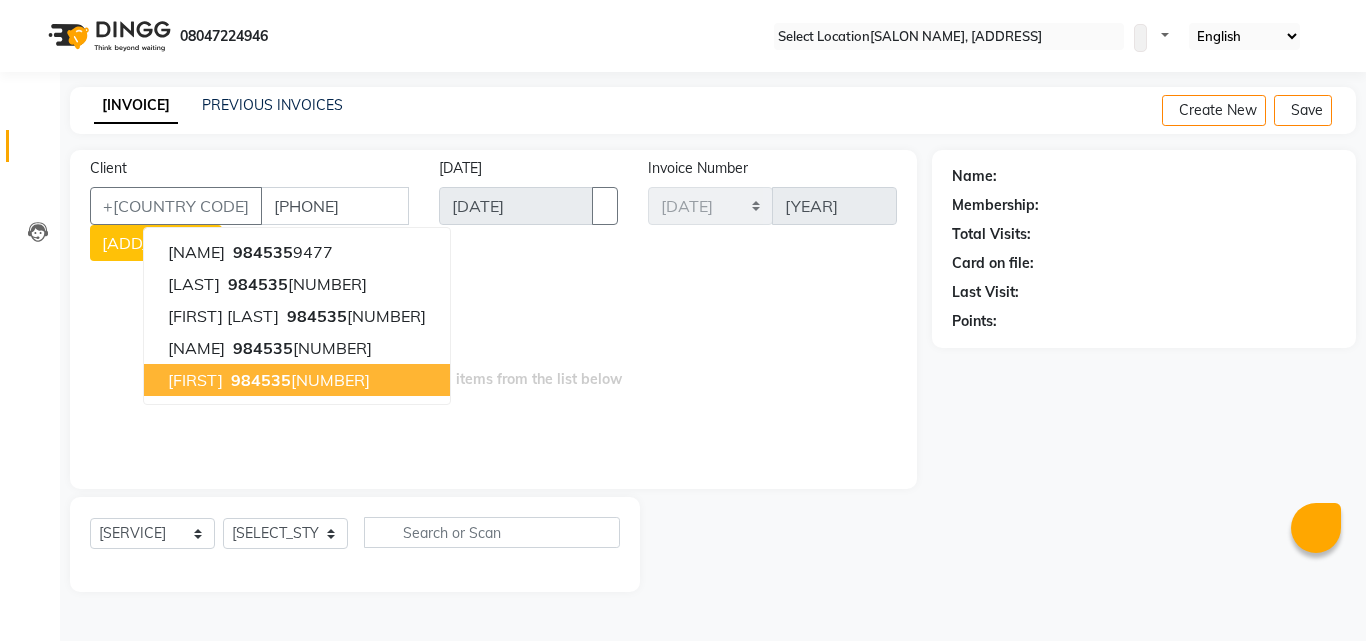 type on "[PHONE]" 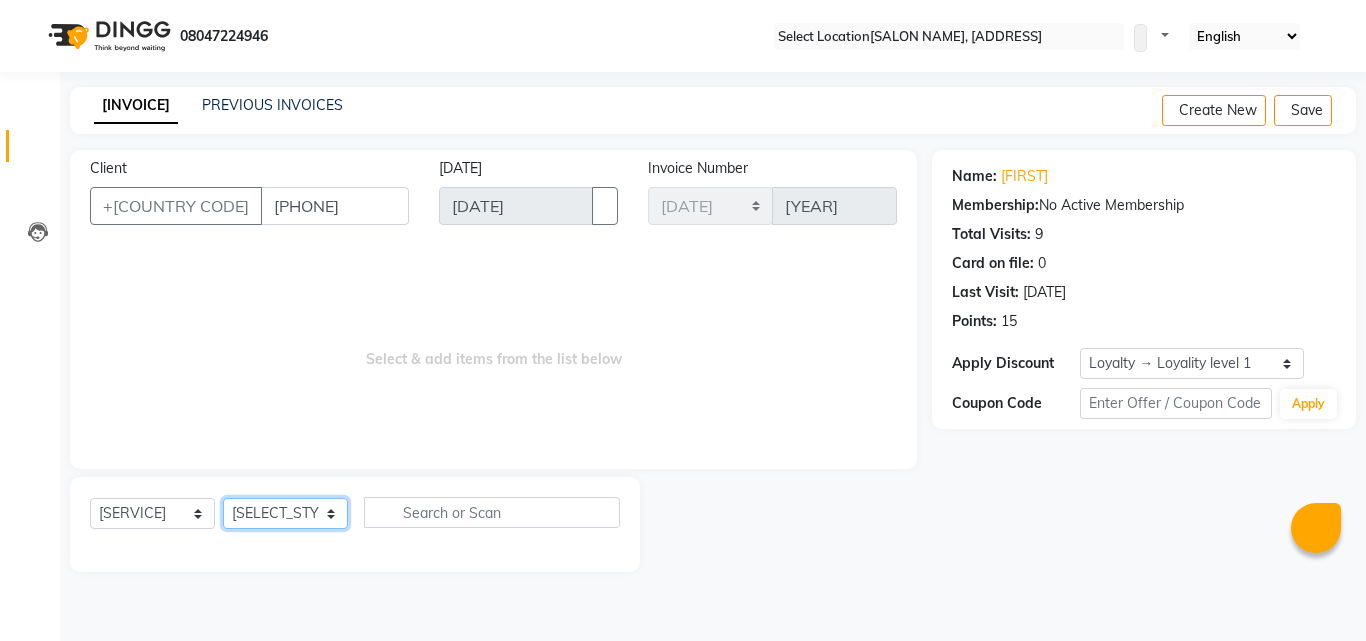 click on "Select Stylist [FIRST] [LAST] [FIRST] [LAST] [FIRST] [LAST] [FIRST] [LAST] [FIRST] [LAST] [FIRST] [LAST] [FIRST] [LAST] [FIRST] [LAST] [FIRST] [LAST]" at bounding box center (285, 513) 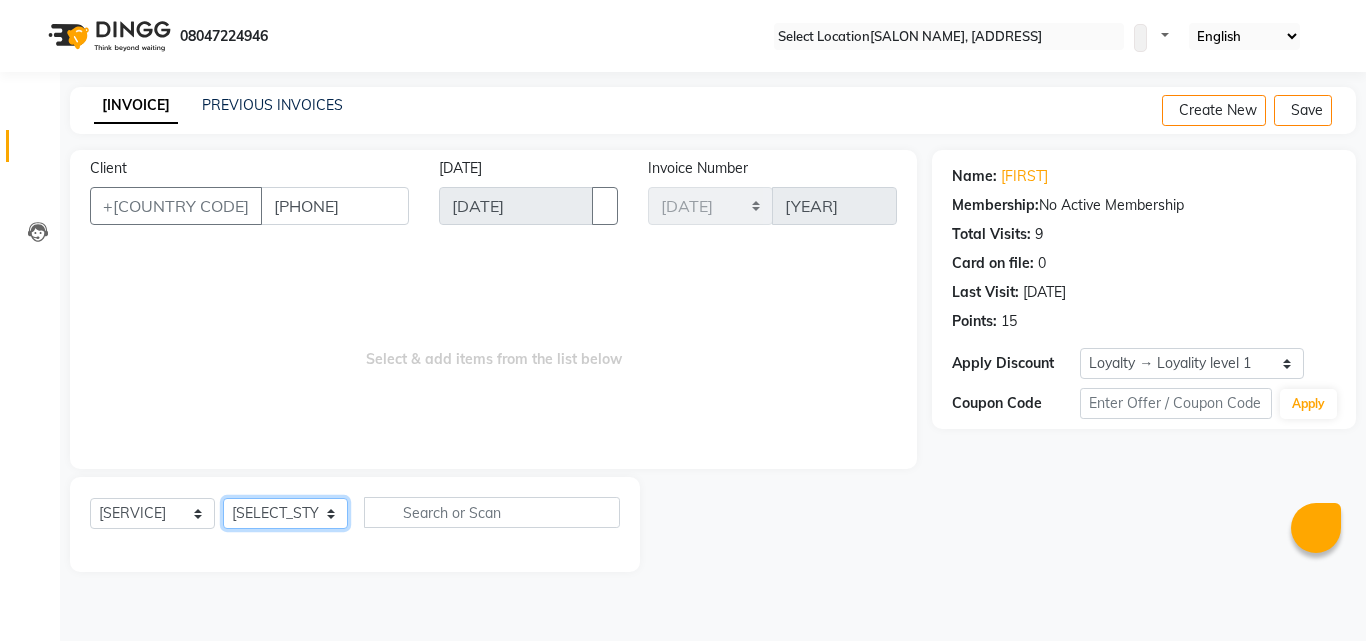 select on "[NUMBER]" 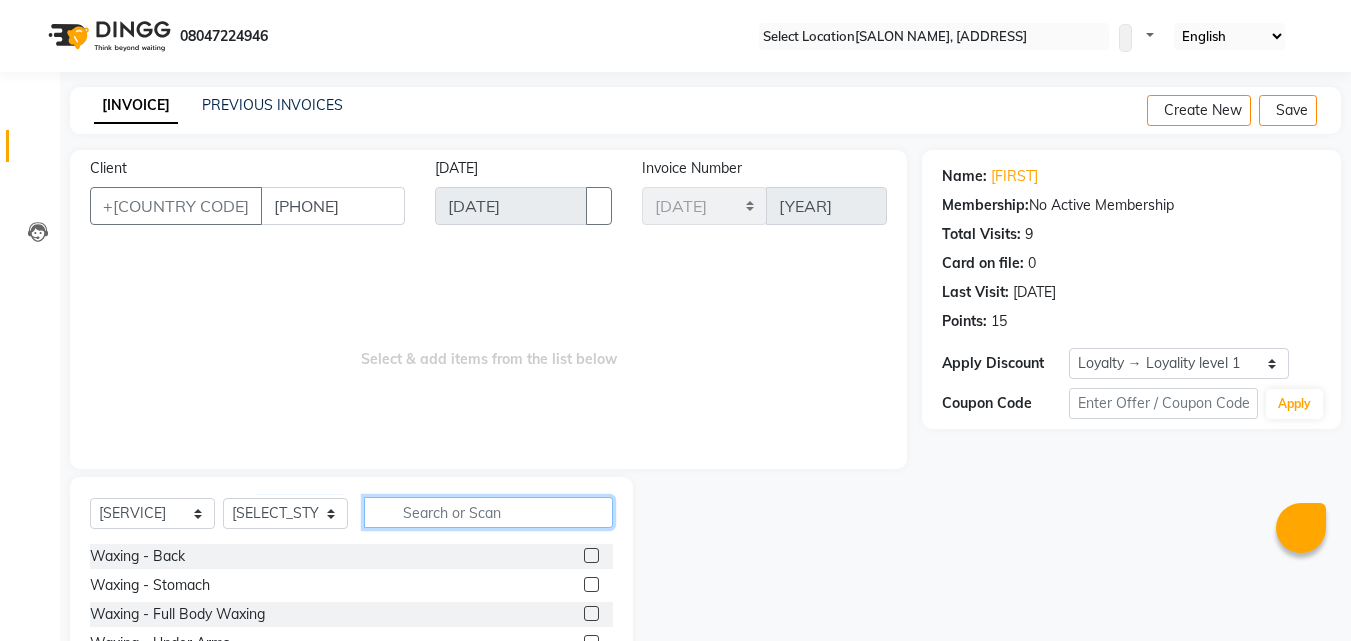 click at bounding box center (488, 512) 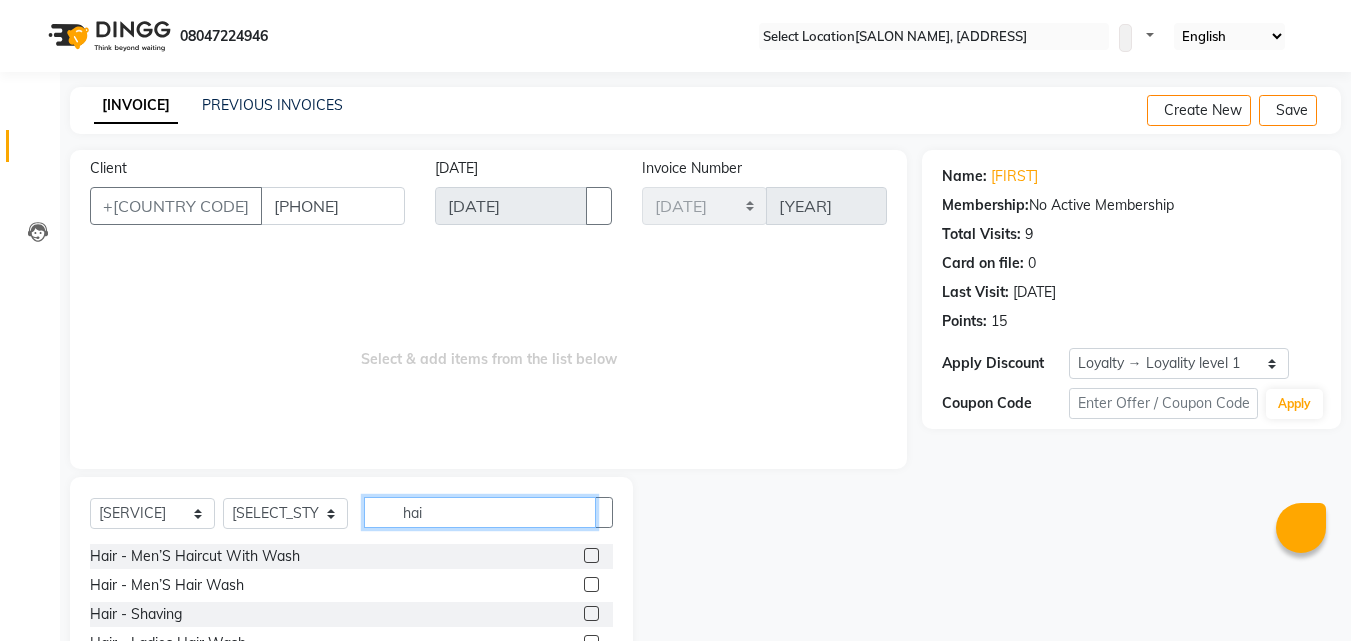 type on "hai" 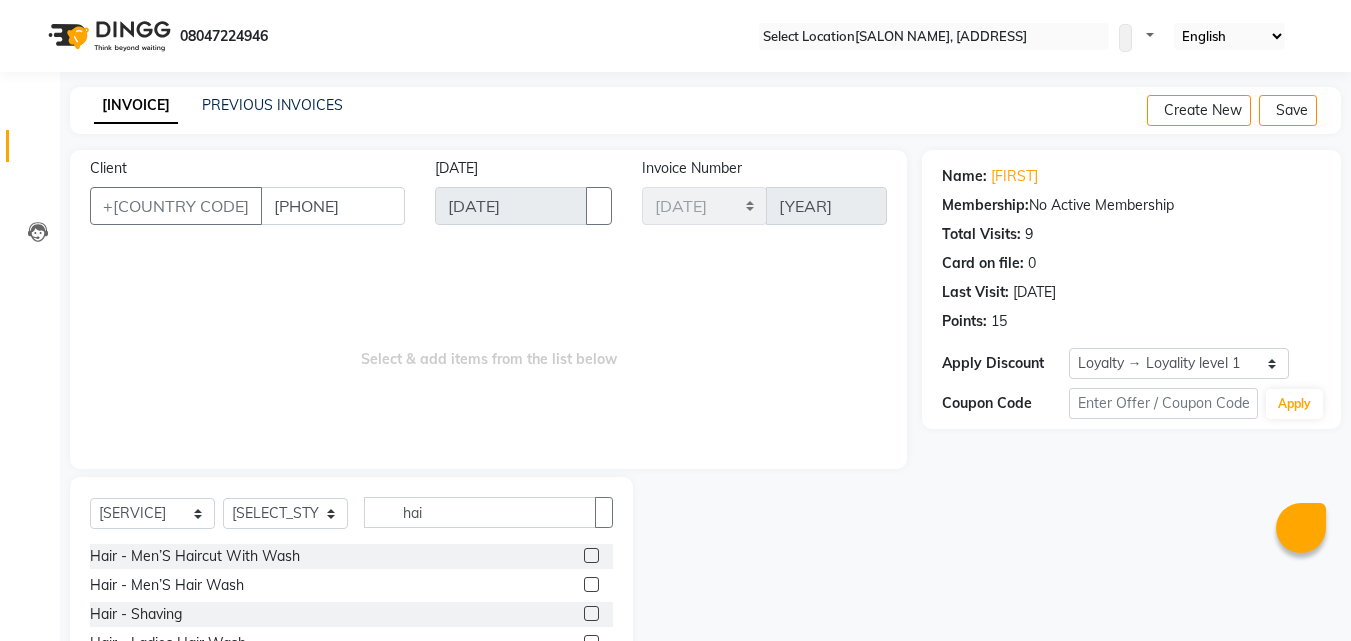 click at bounding box center [591, 555] 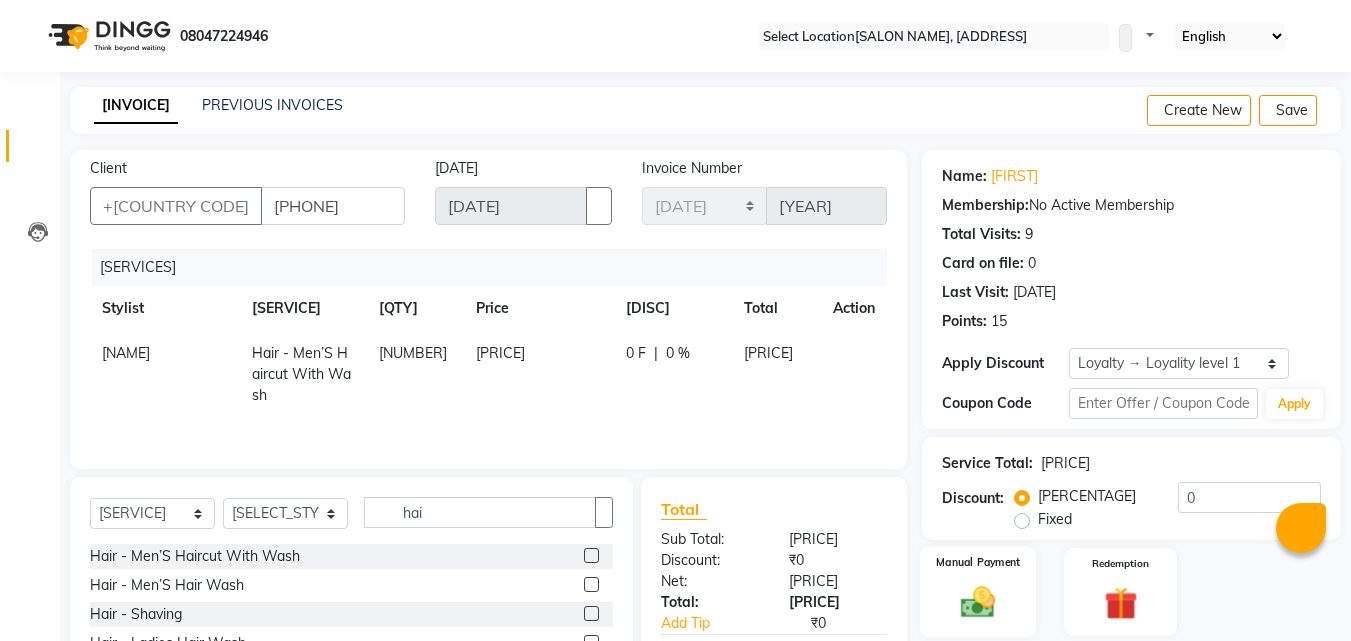 click at bounding box center [978, 602] 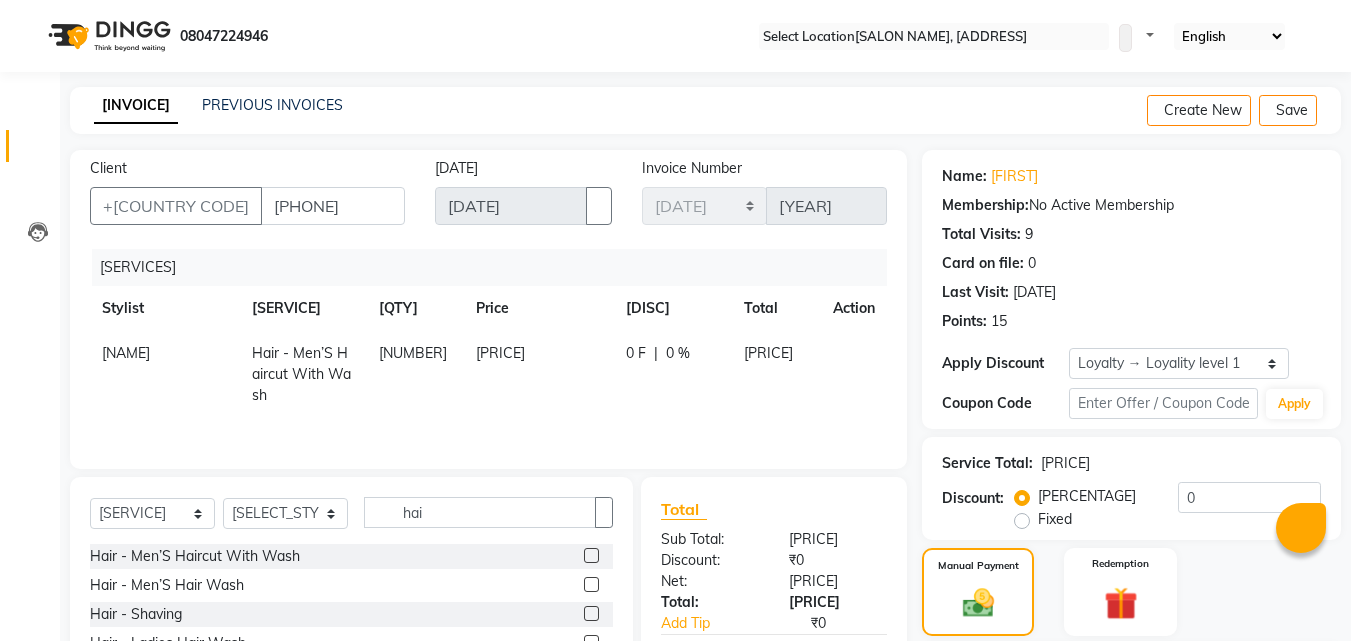 scroll, scrollTop: 163, scrollLeft: 0, axis: vertical 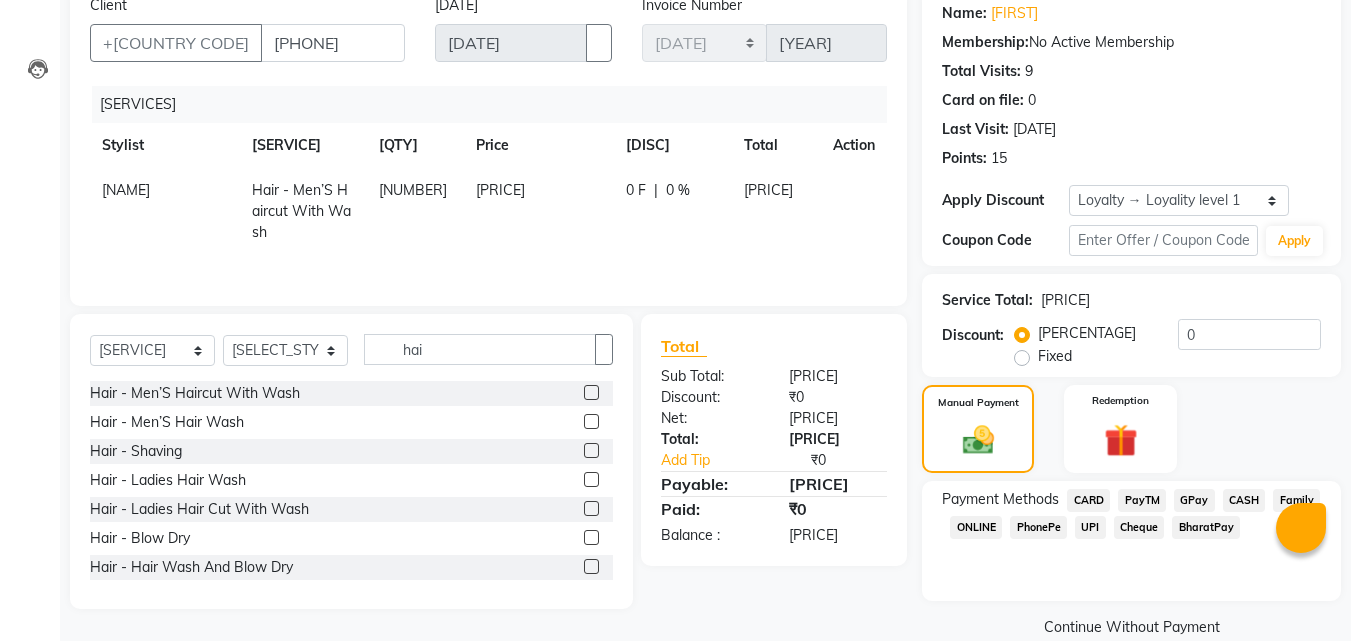 click on "CASH" at bounding box center (1088, 500) 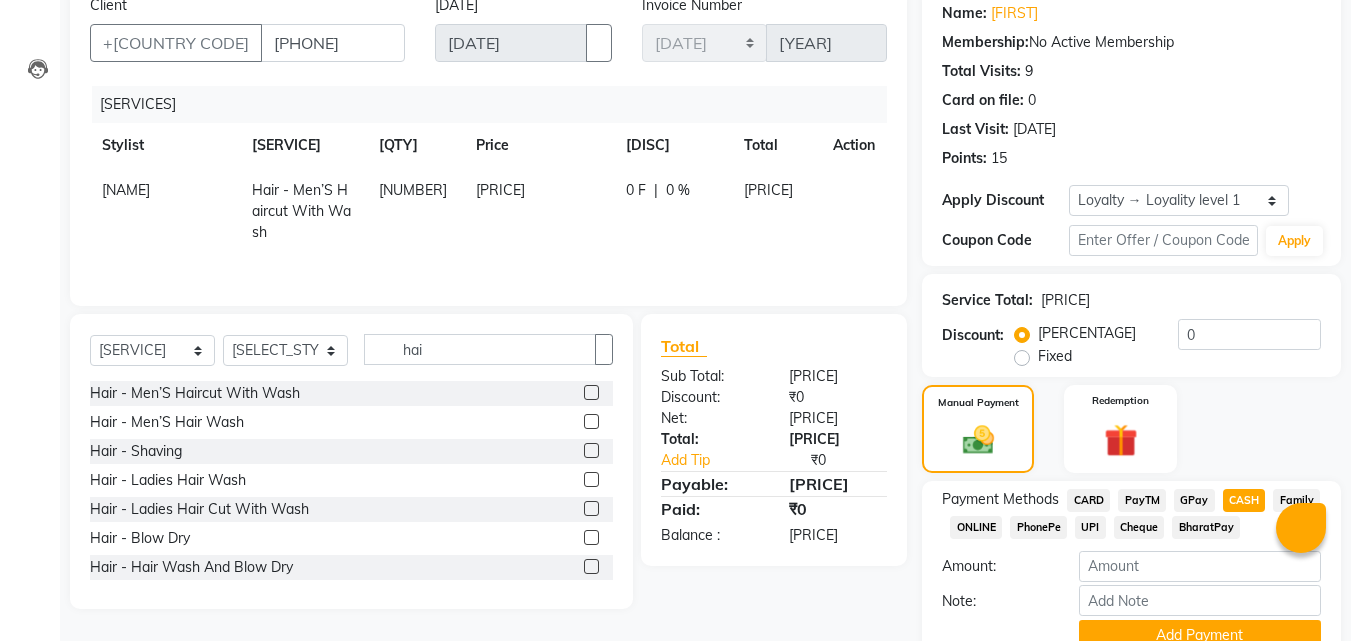 scroll, scrollTop: 257, scrollLeft: 0, axis: vertical 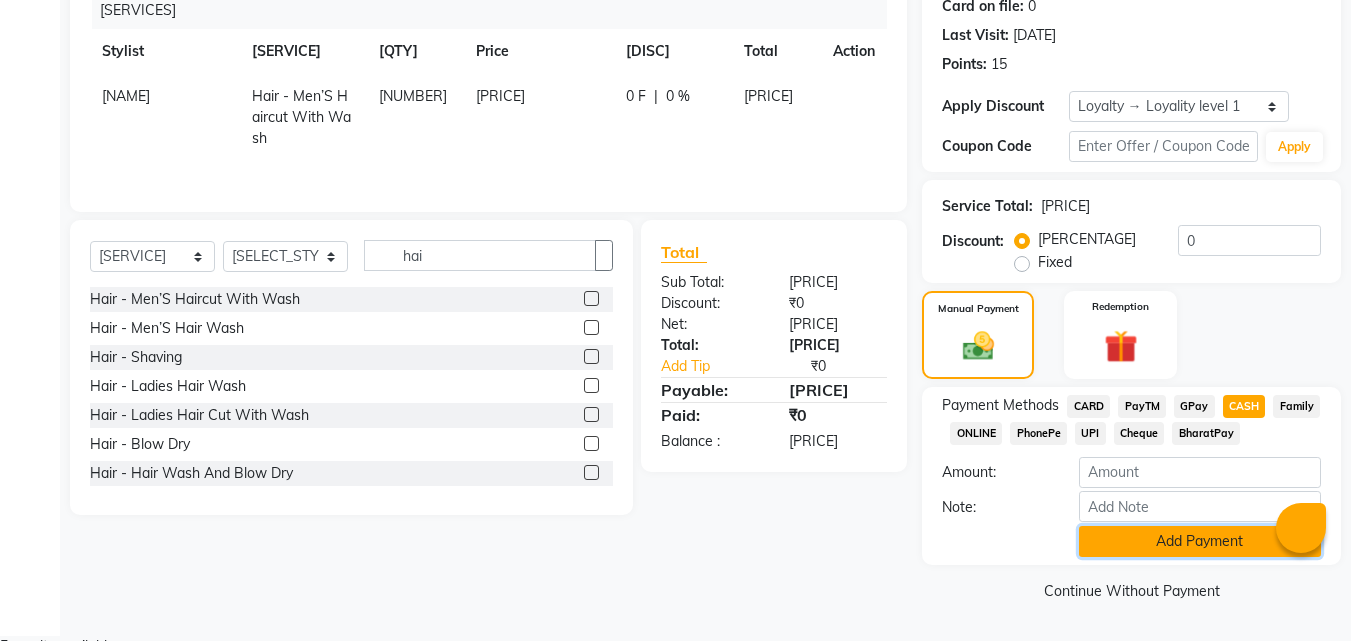 click on "Add Payment" at bounding box center [1200, 541] 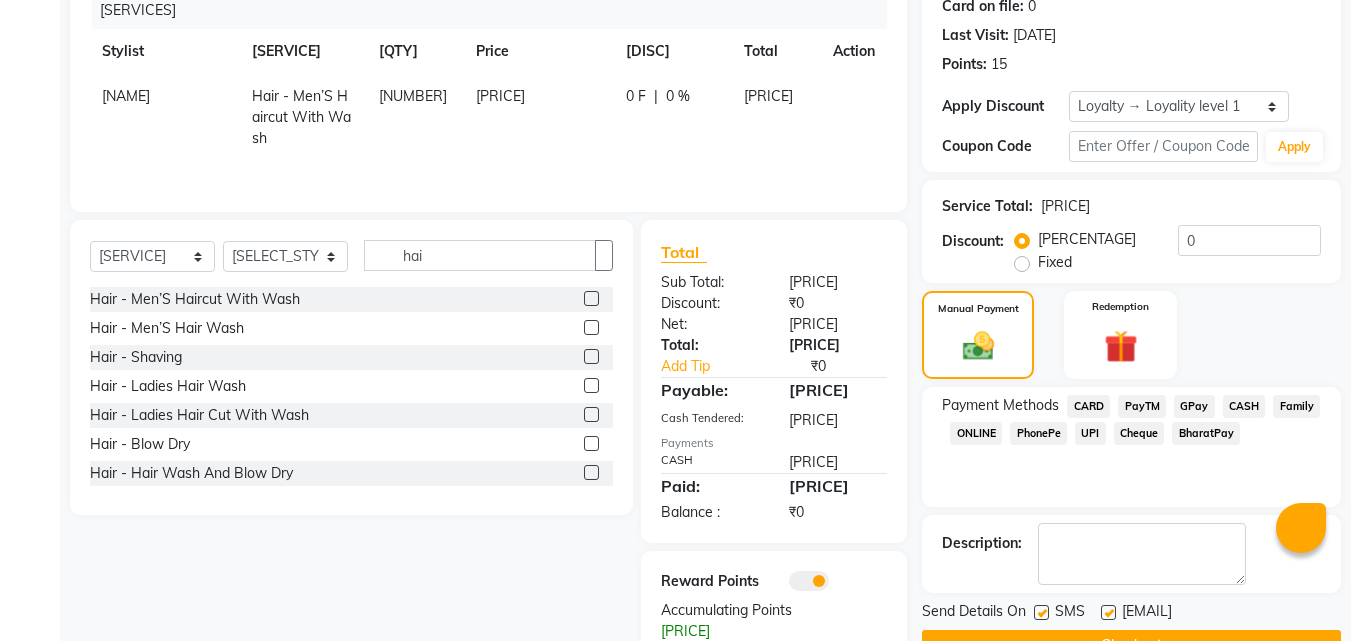 scroll, scrollTop: 314, scrollLeft: 0, axis: vertical 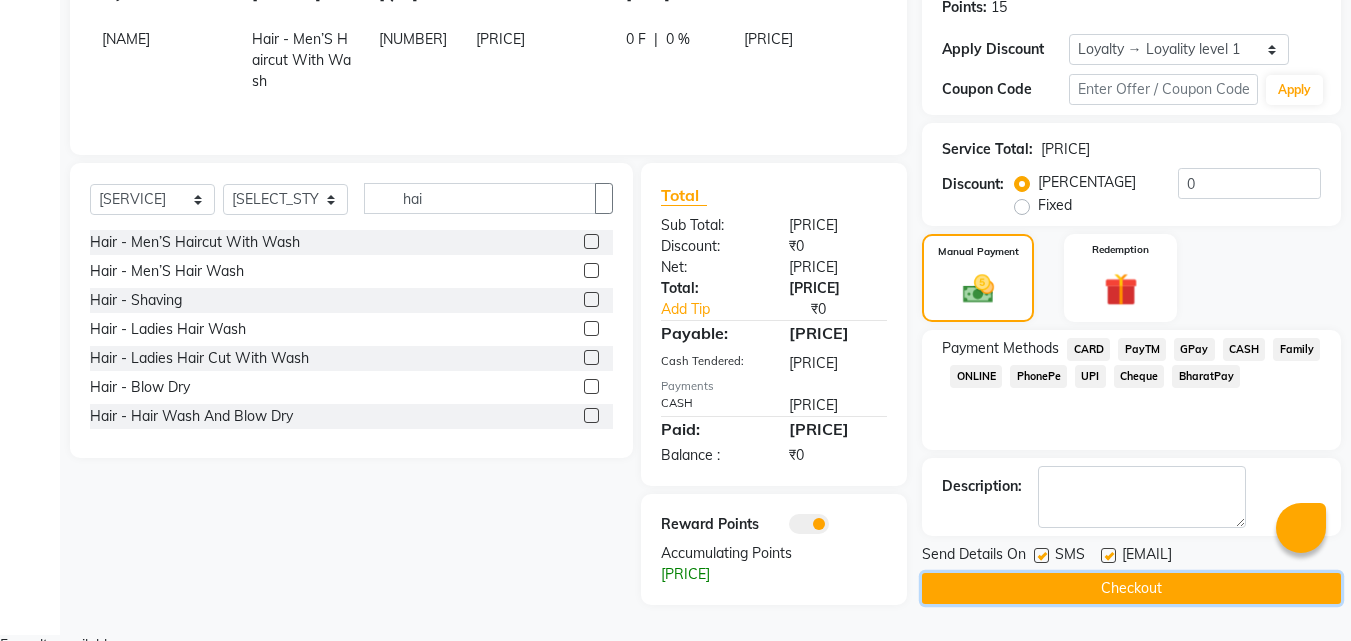 click on "Checkout" at bounding box center [1131, 588] 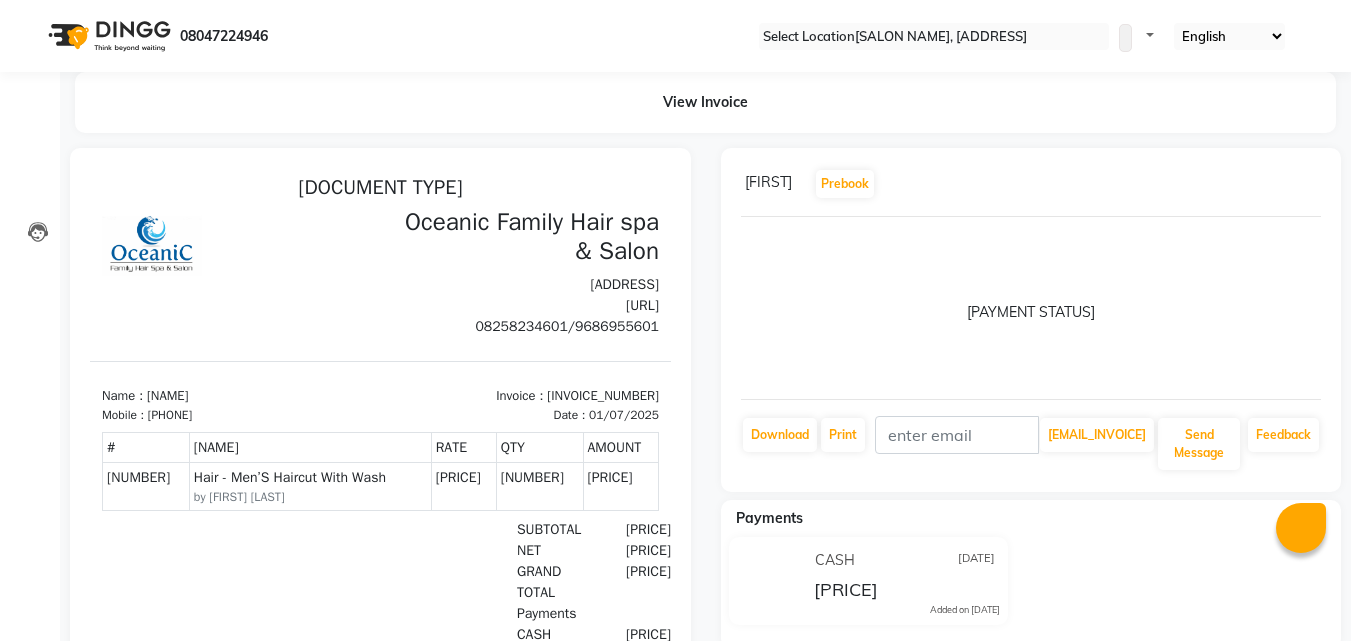 scroll, scrollTop: 0, scrollLeft: 0, axis: both 